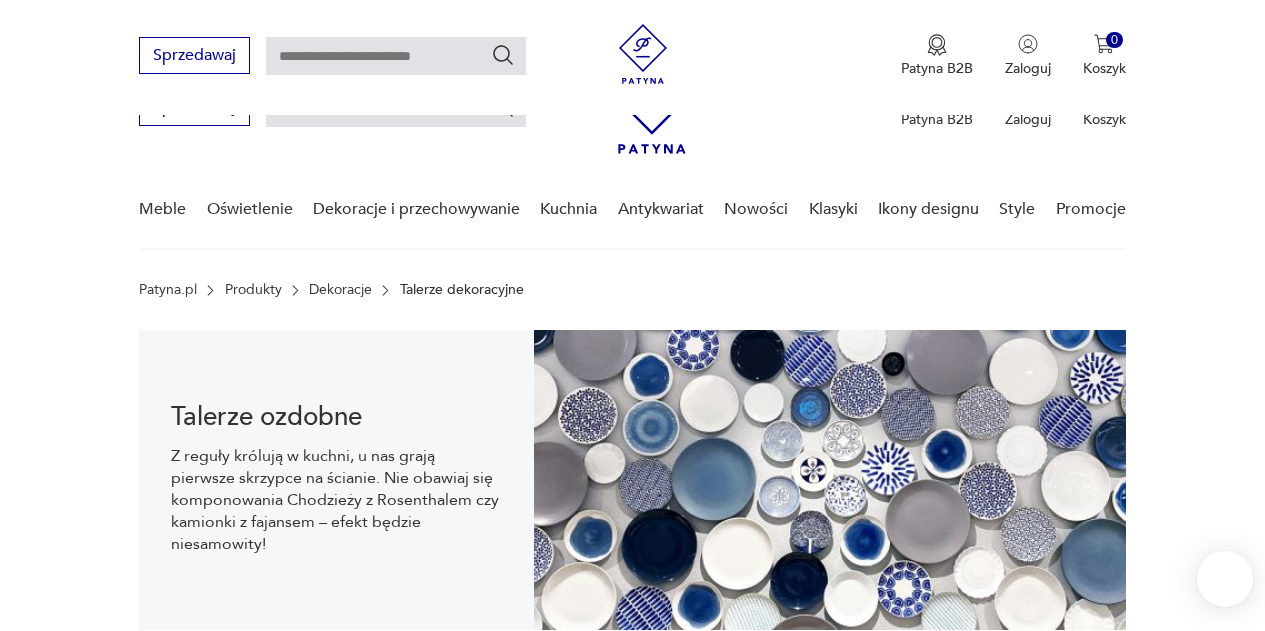 scroll, scrollTop: 568, scrollLeft: 0, axis: vertical 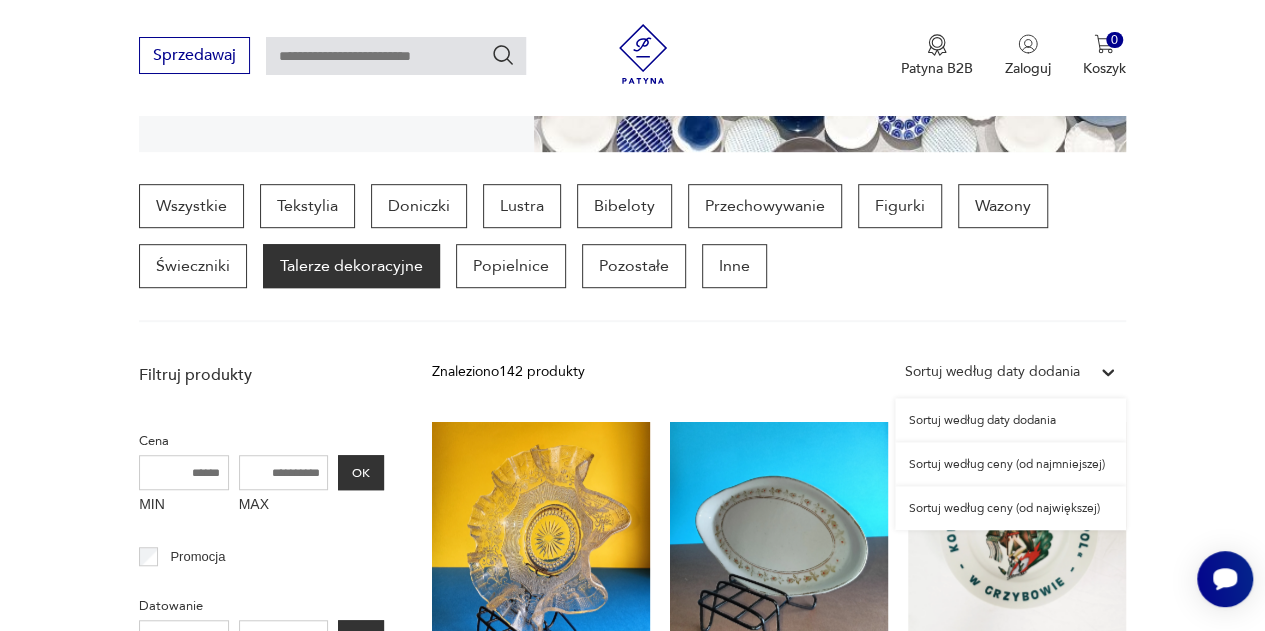 click 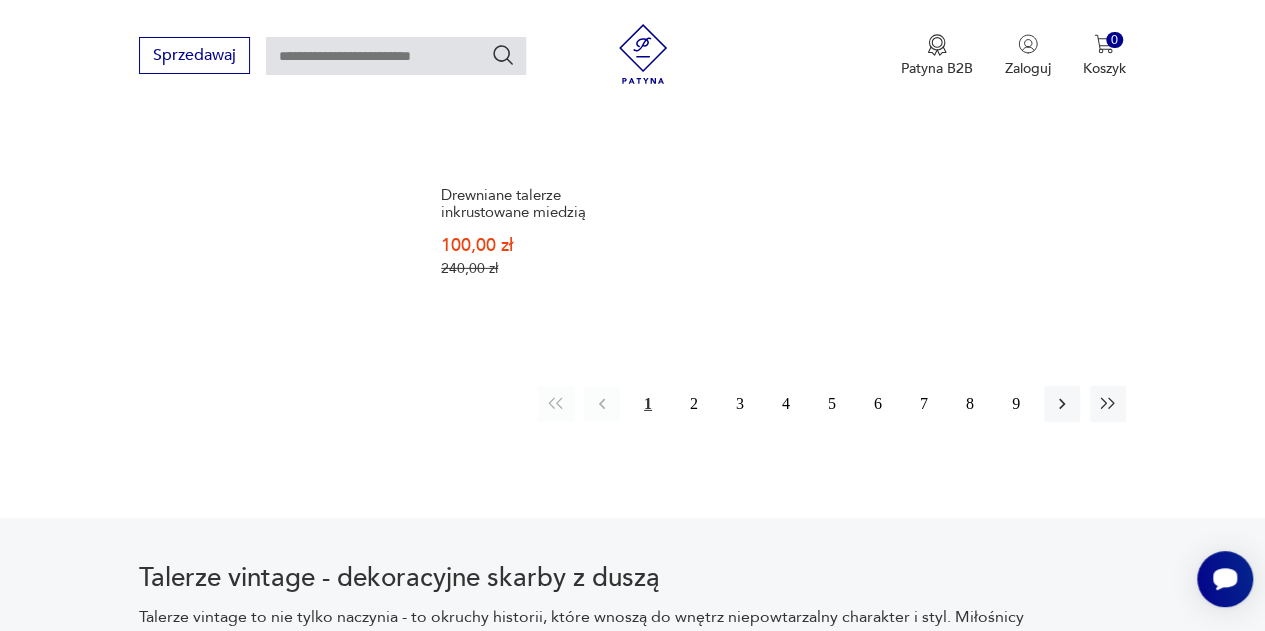 scroll, scrollTop: 2990, scrollLeft: 0, axis: vertical 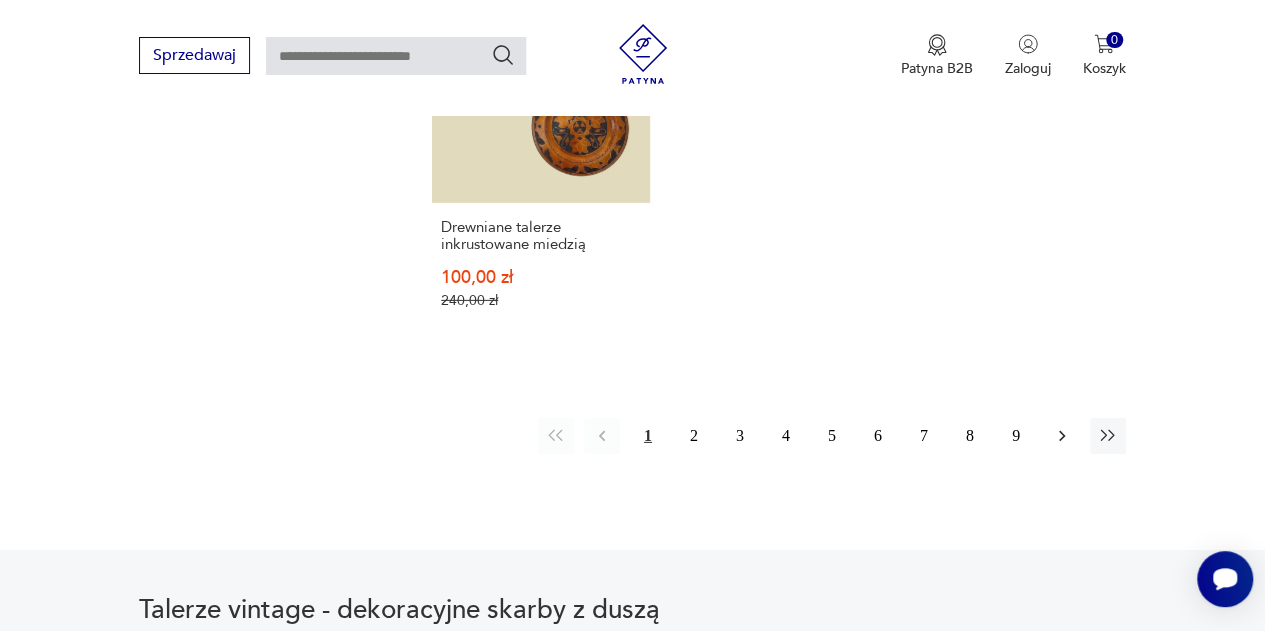 click 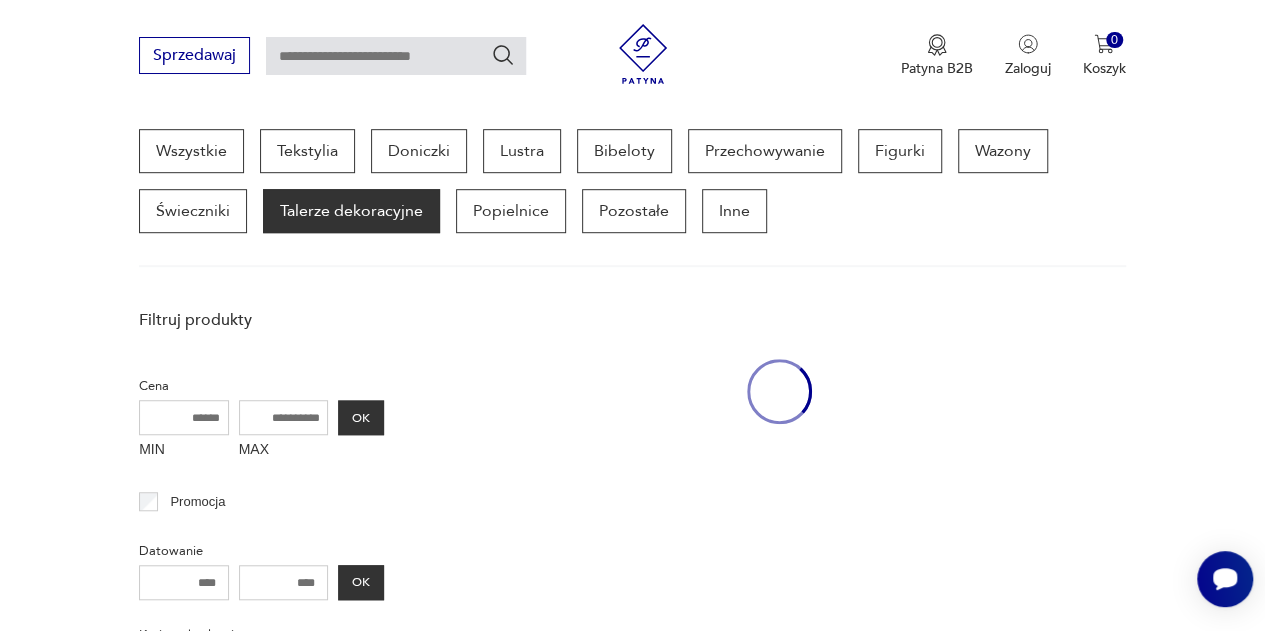 scroll, scrollTop: 530, scrollLeft: 0, axis: vertical 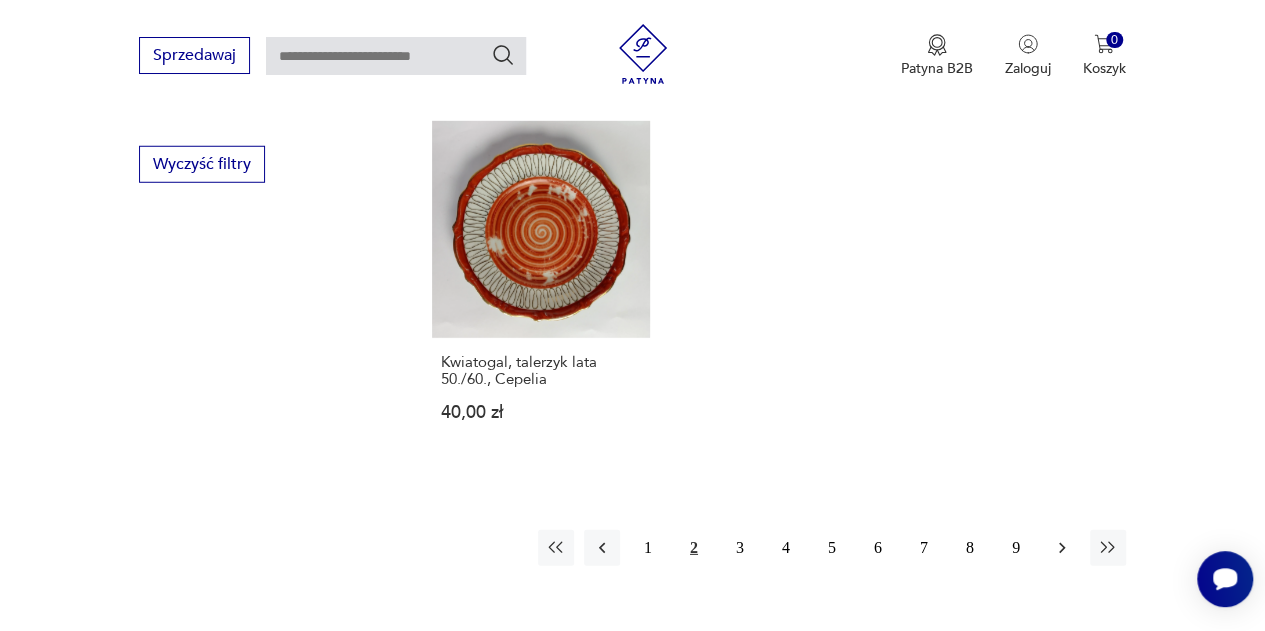 click 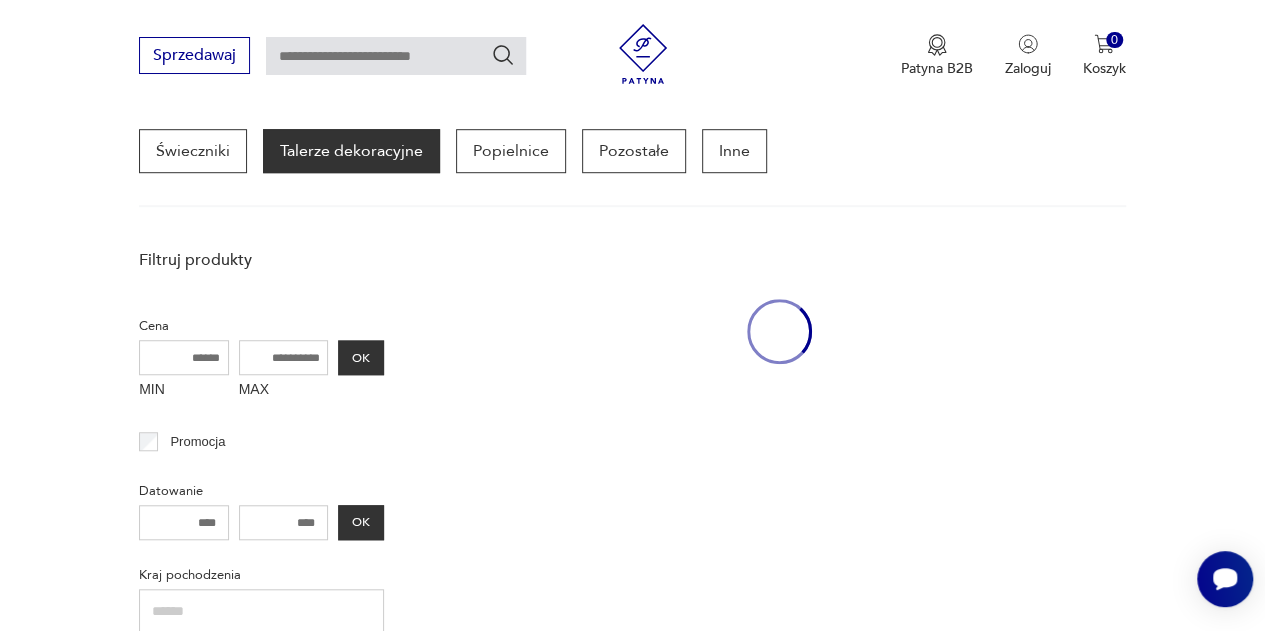 scroll, scrollTop: 530, scrollLeft: 0, axis: vertical 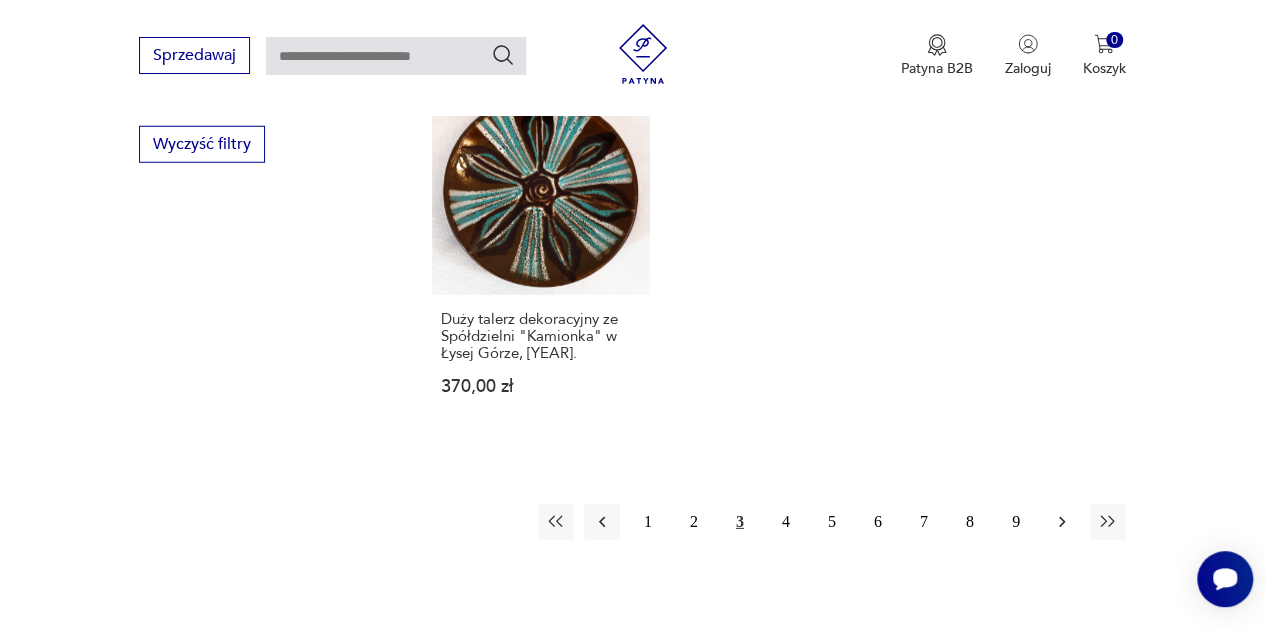 click 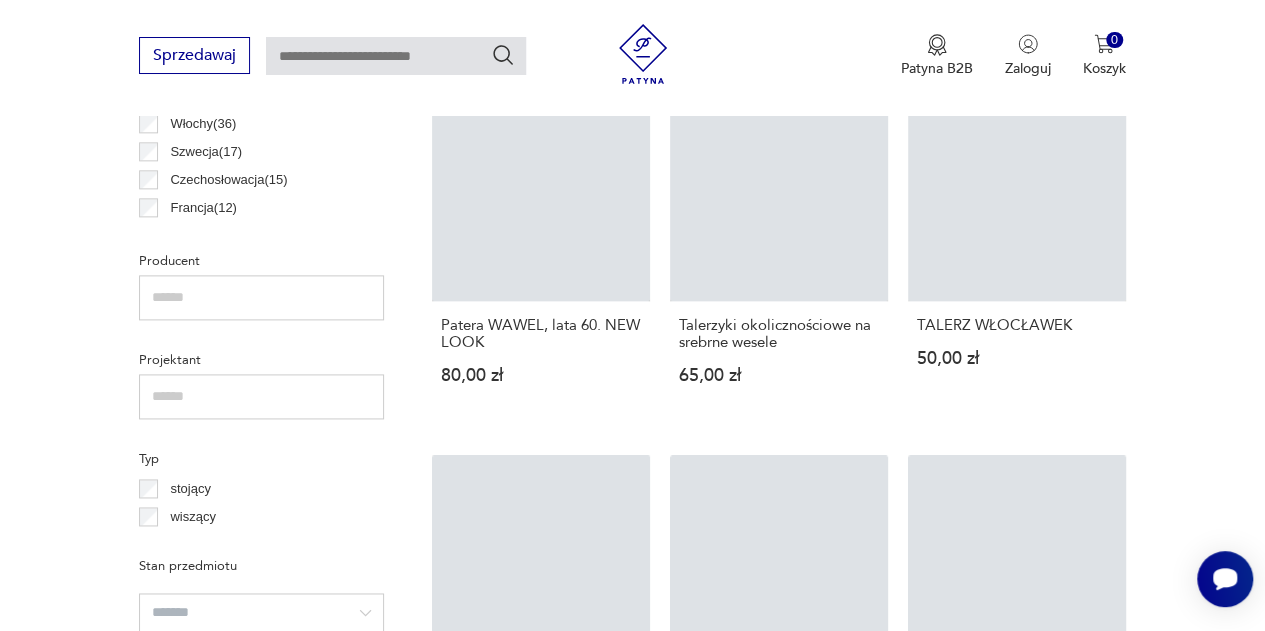 scroll, scrollTop: 530, scrollLeft: 0, axis: vertical 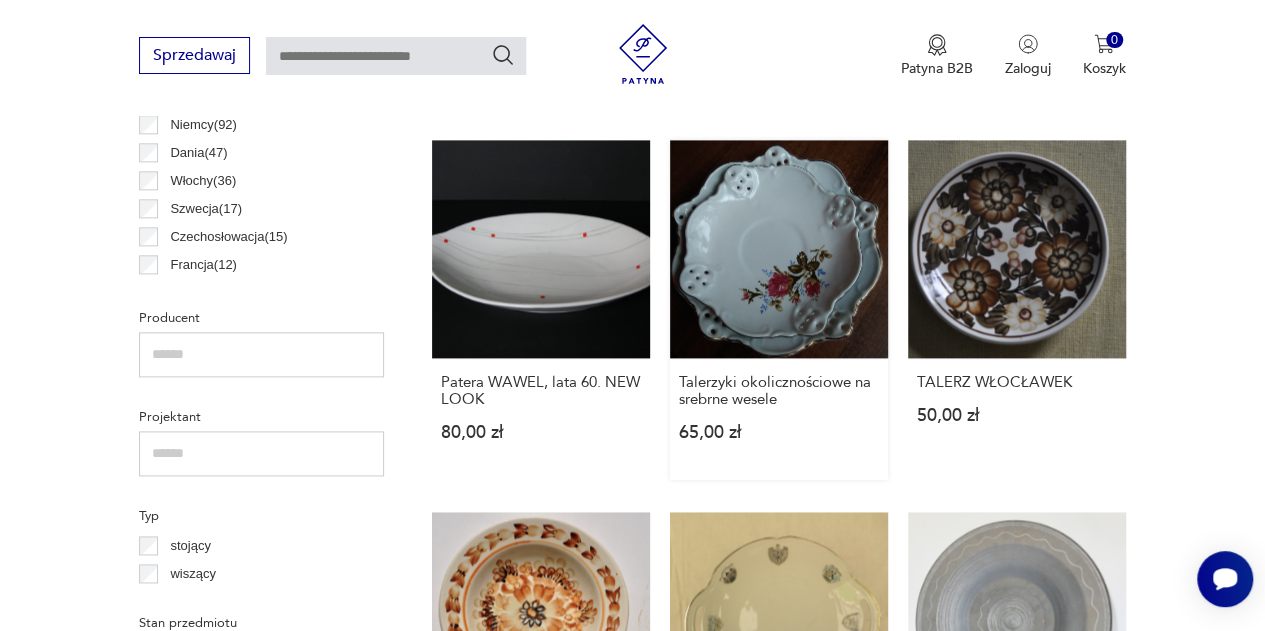 click on "Talerzyki okolicznościowe na srebrne wesele 65,00 zł" at bounding box center [779, 310] 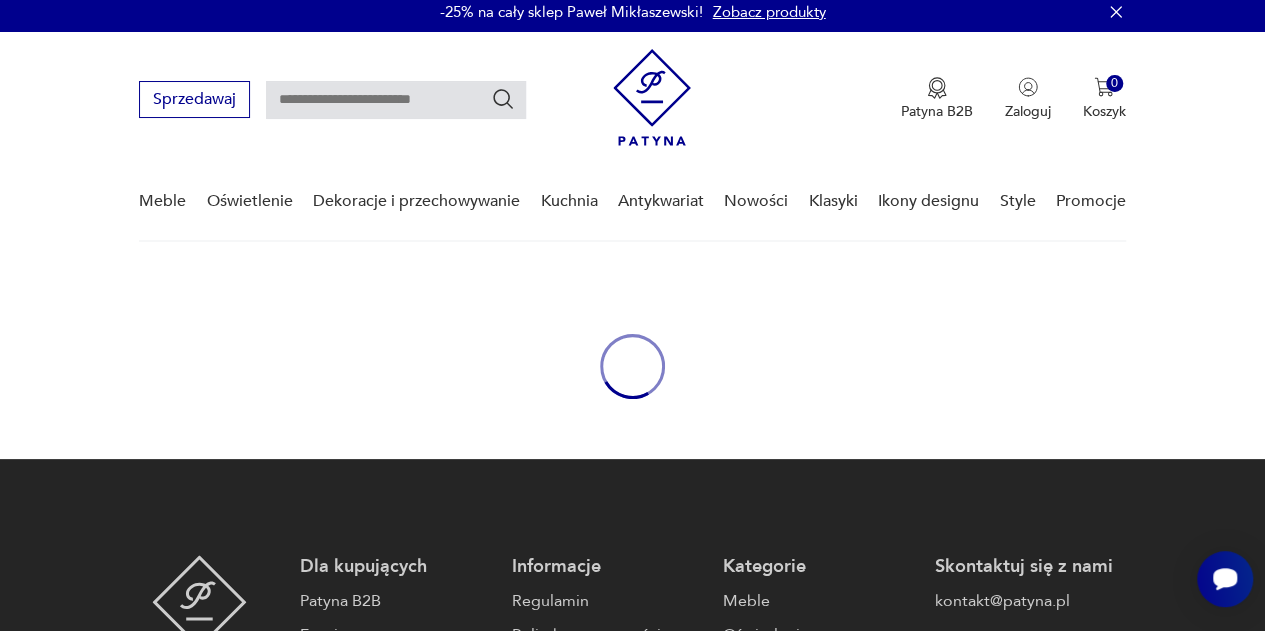 scroll, scrollTop: 0, scrollLeft: 0, axis: both 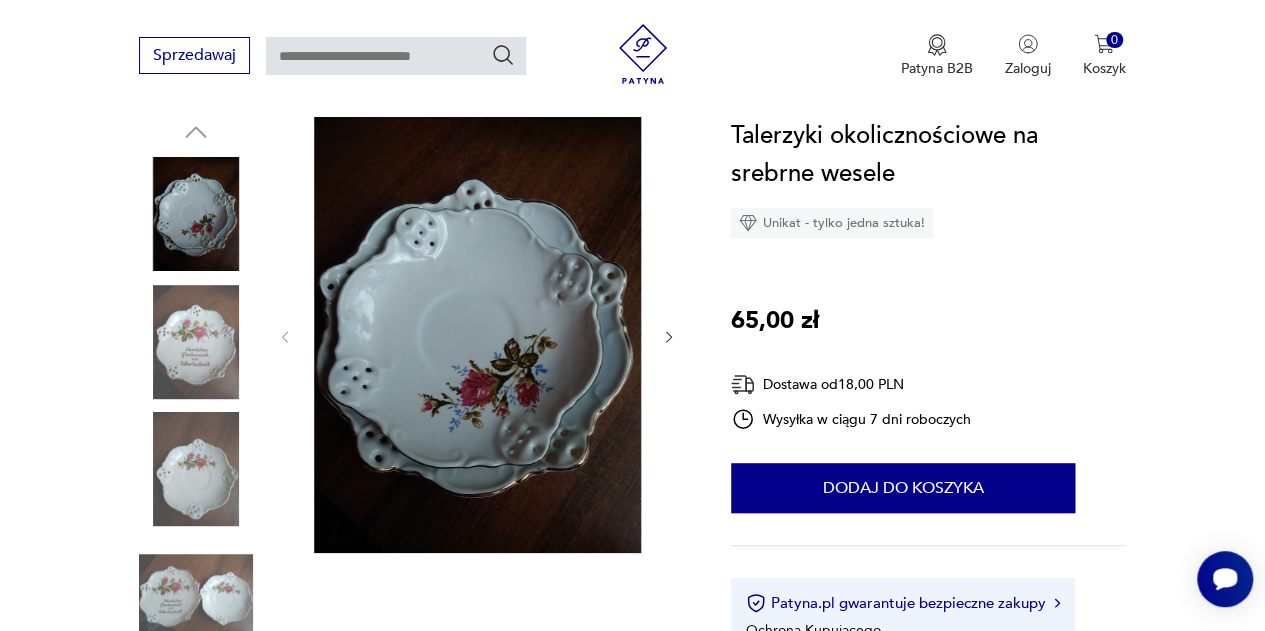 click at bounding box center (196, 469) 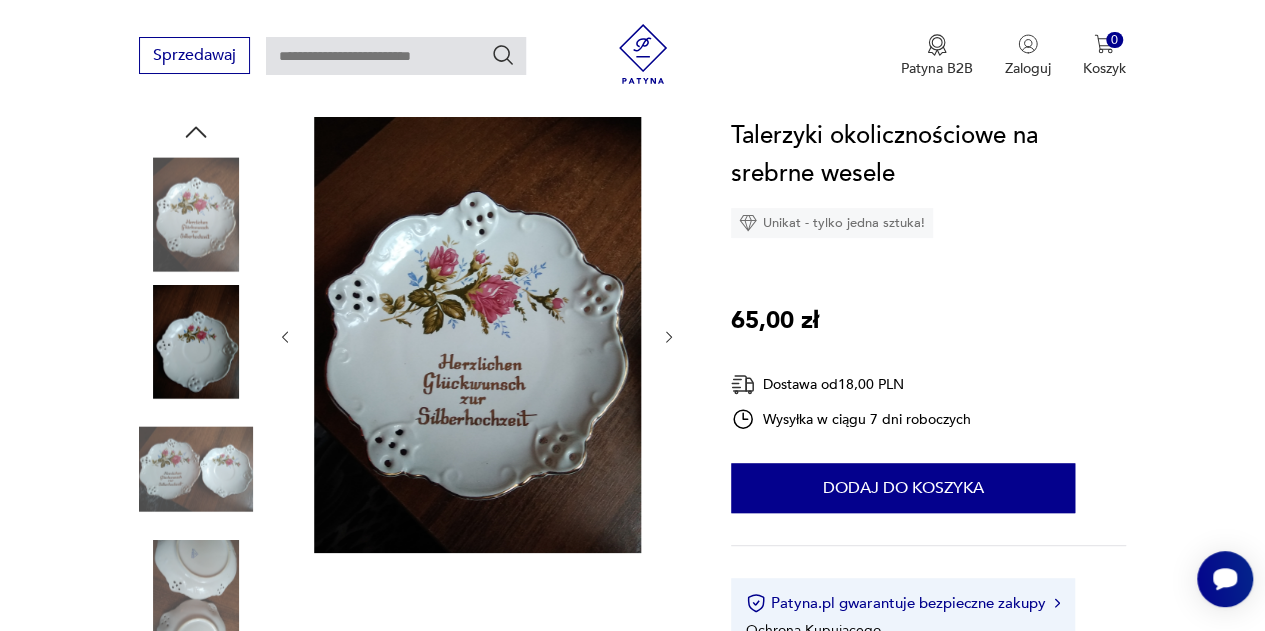click at bounding box center (196, 469) 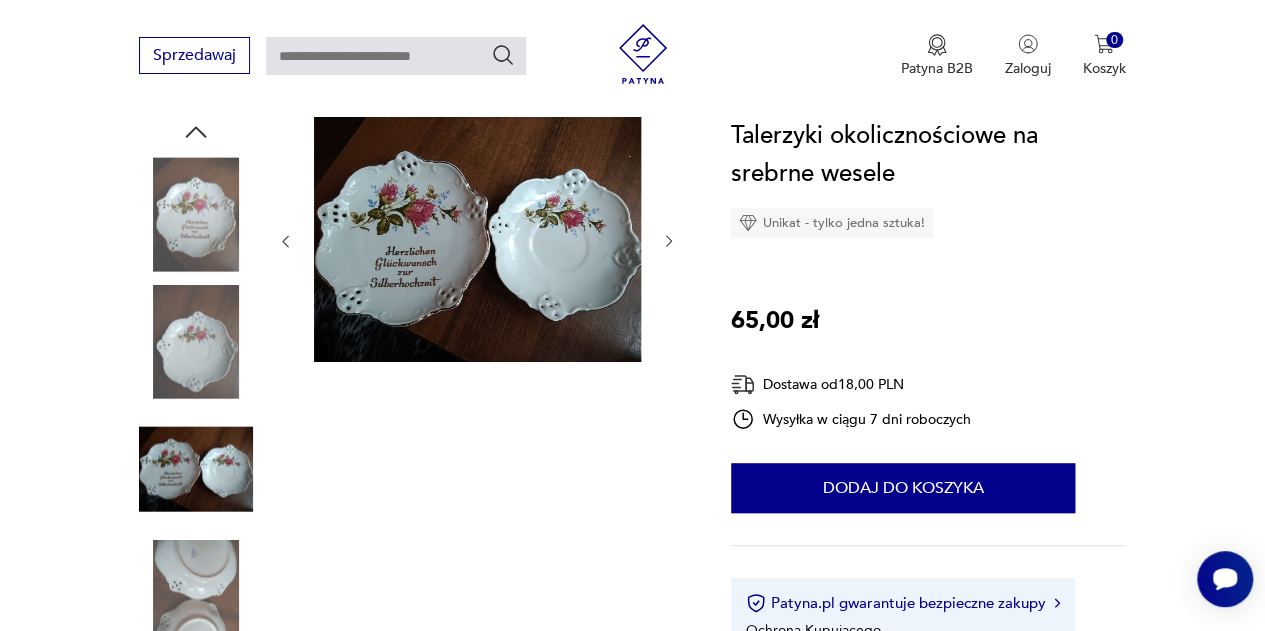 click at bounding box center (196, 469) 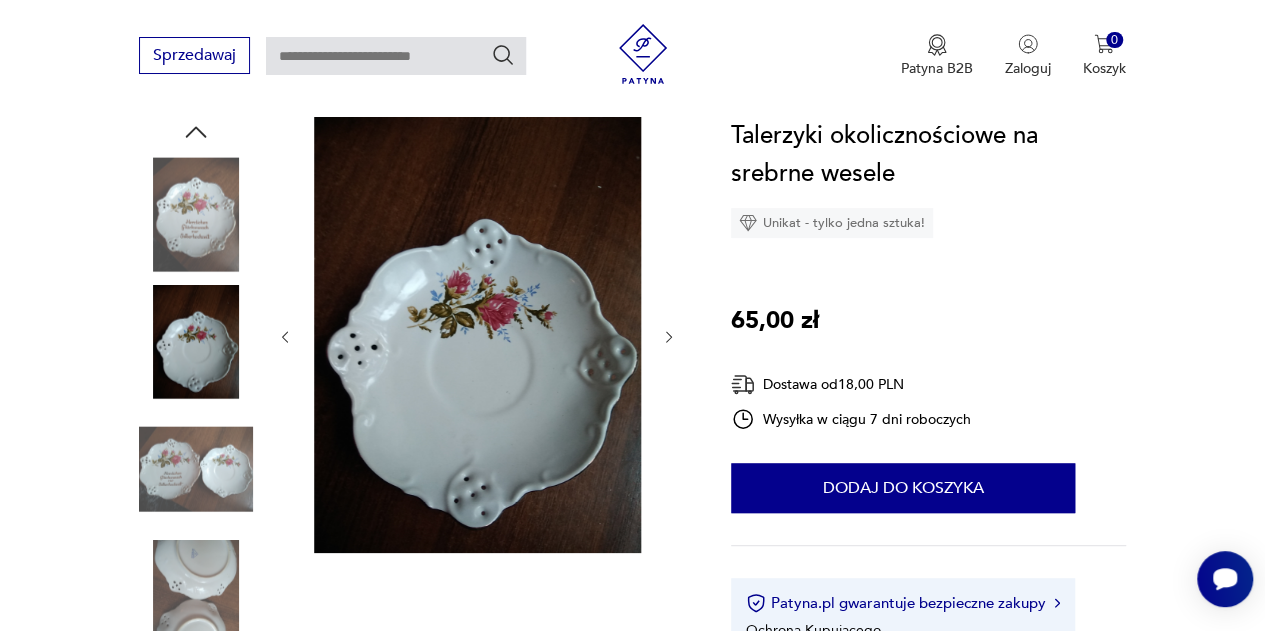 click at bounding box center (196, 214) 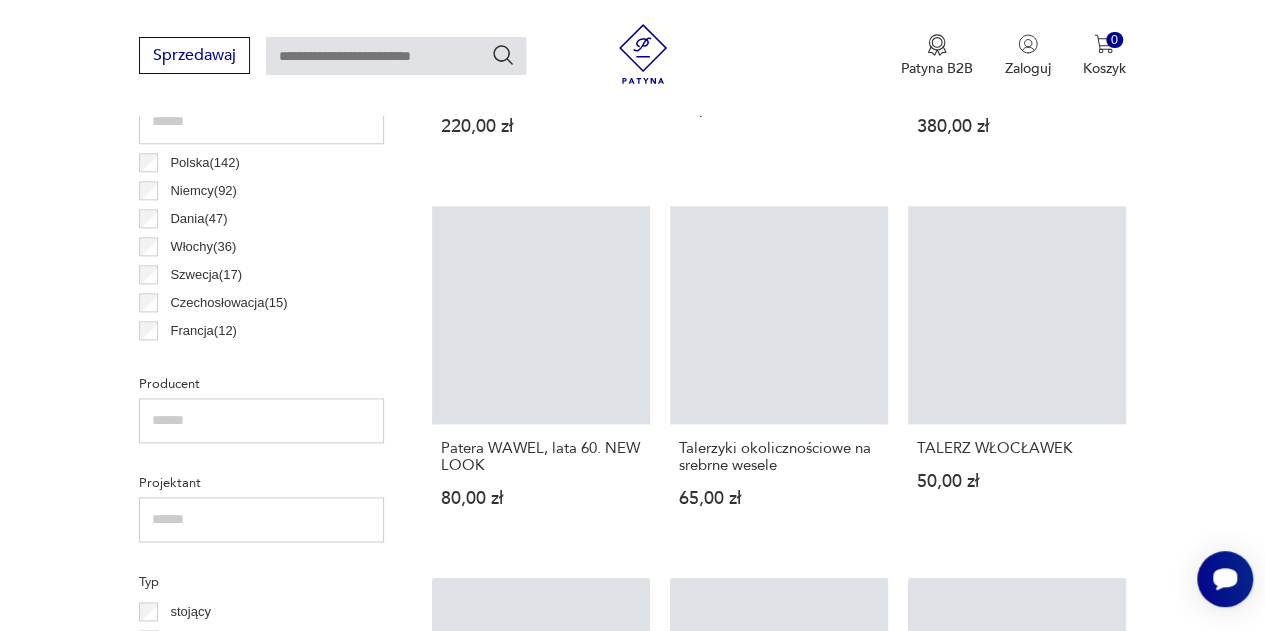 scroll, scrollTop: 1144, scrollLeft: 0, axis: vertical 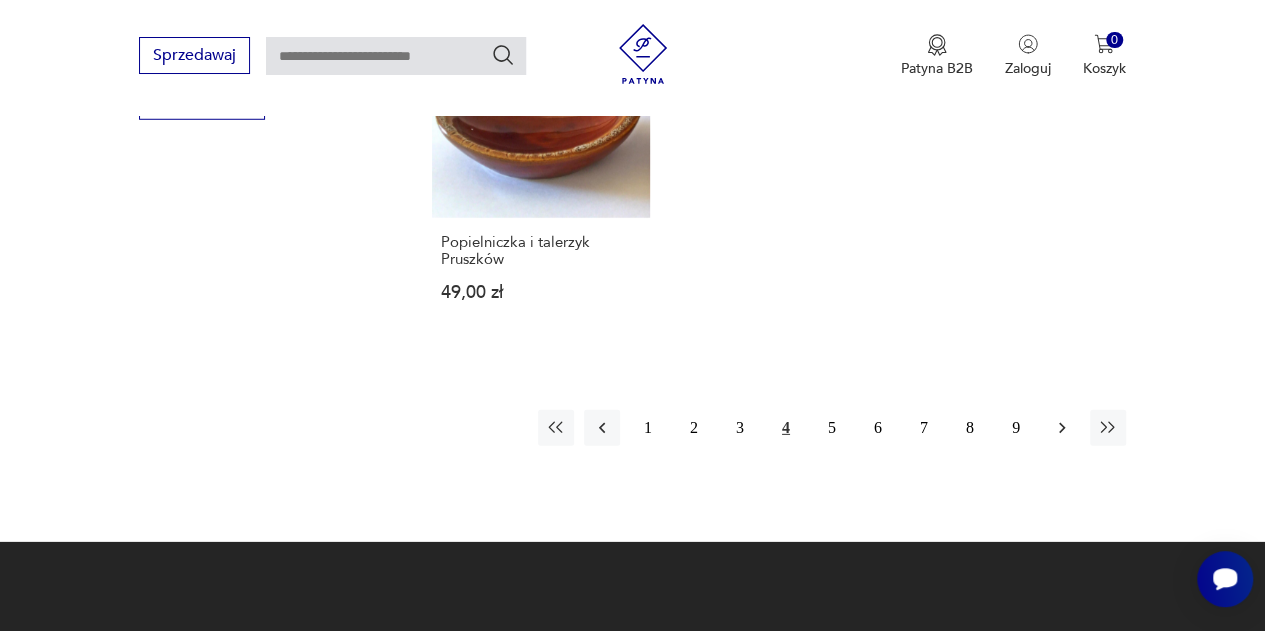 click 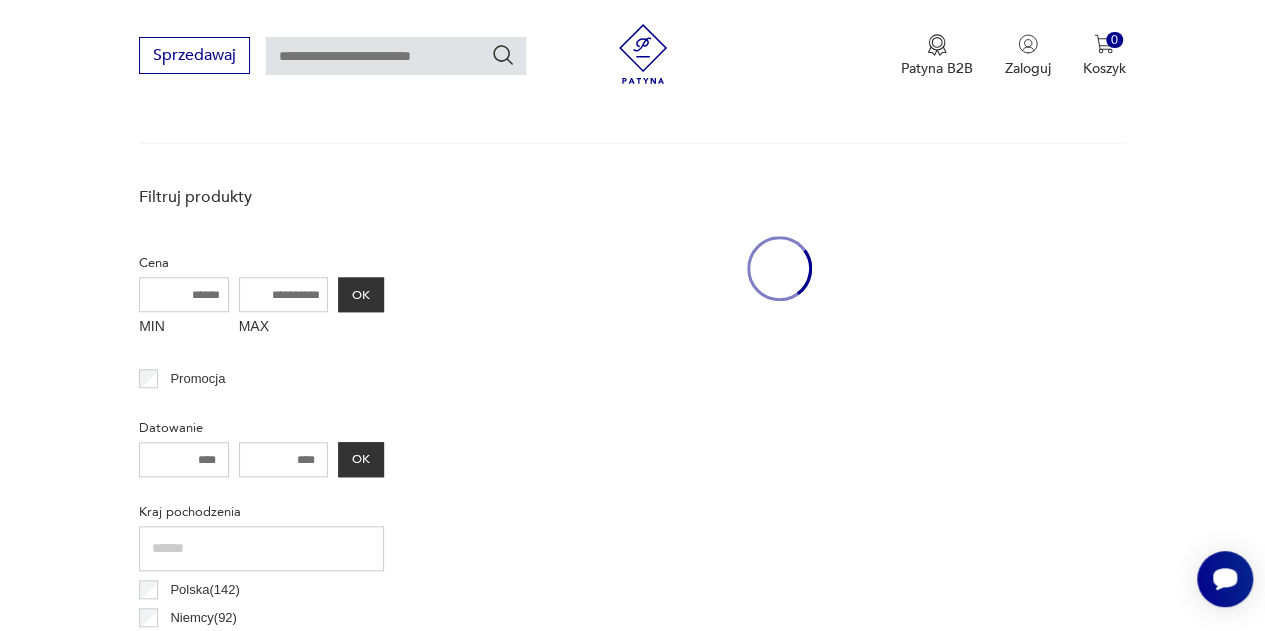scroll, scrollTop: 530, scrollLeft: 0, axis: vertical 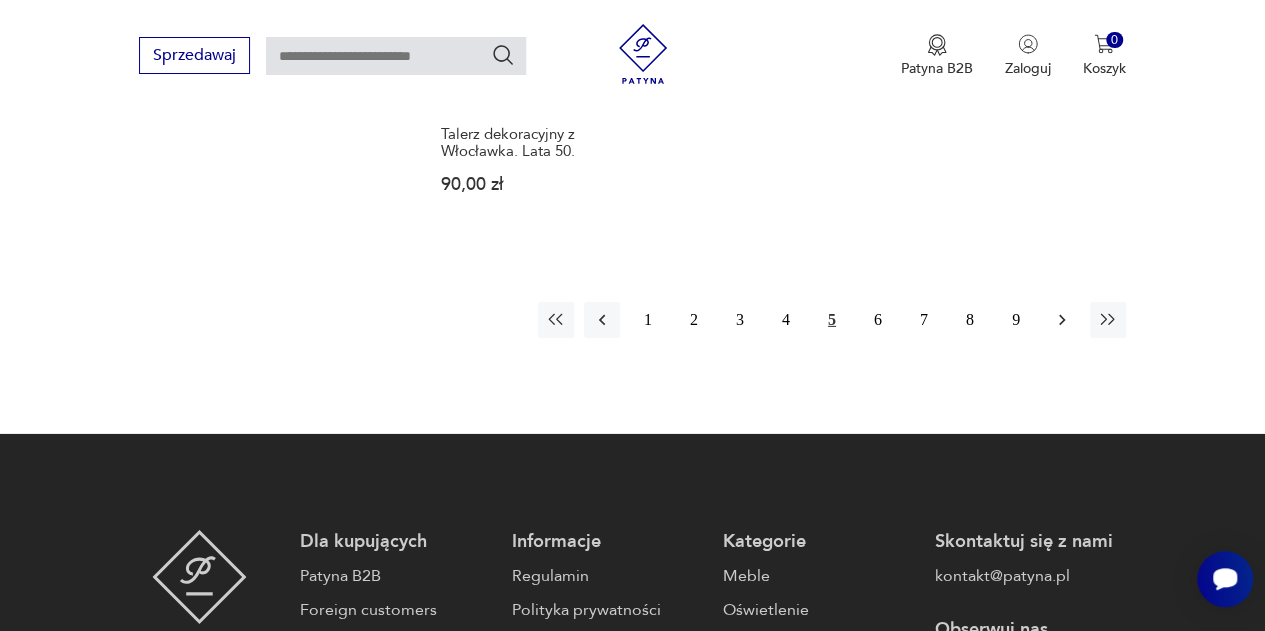 click 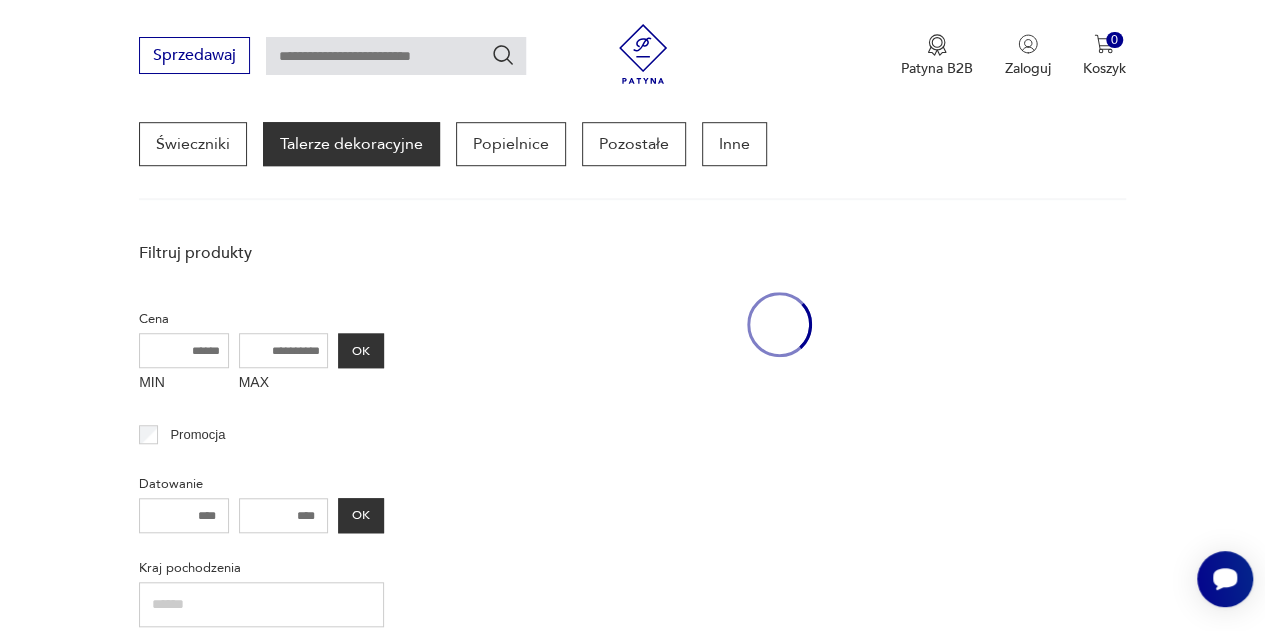 scroll, scrollTop: 530, scrollLeft: 0, axis: vertical 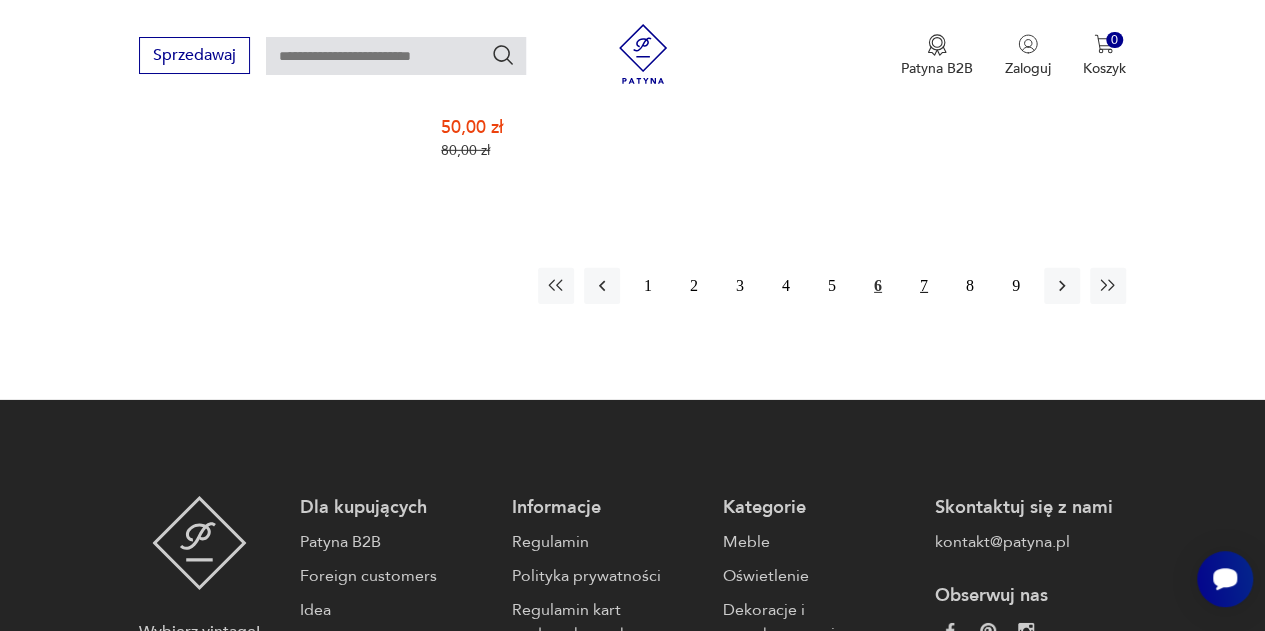 click on "7" at bounding box center (924, 286) 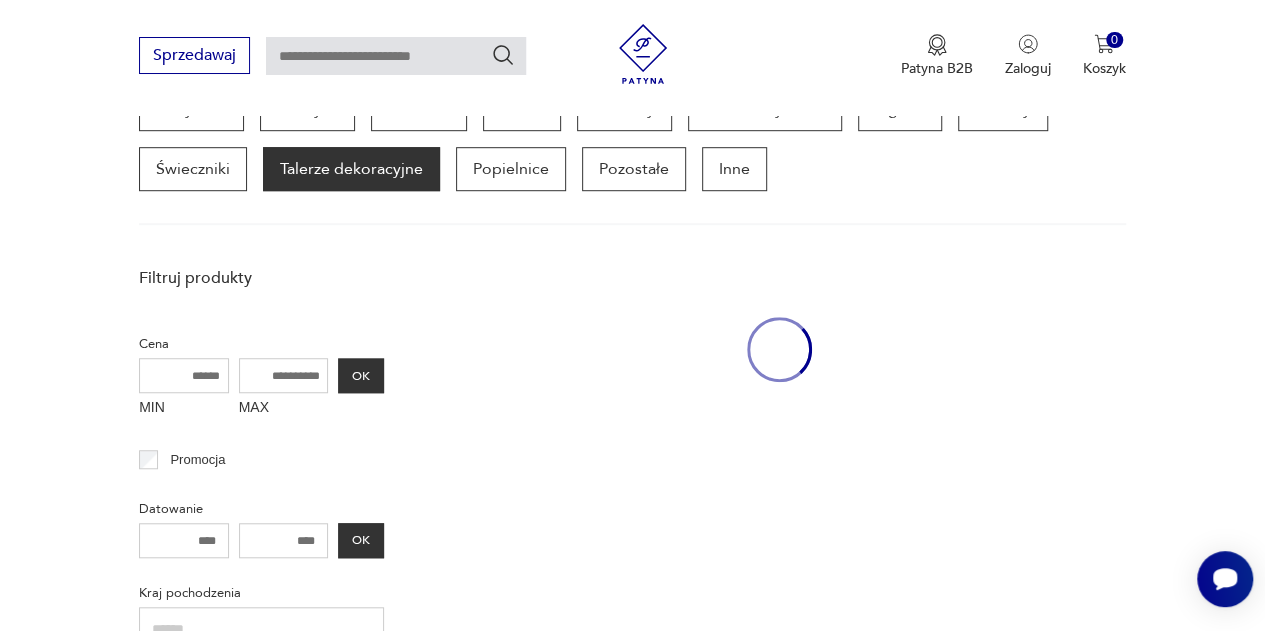 scroll, scrollTop: 530, scrollLeft: 0, axis: vertical 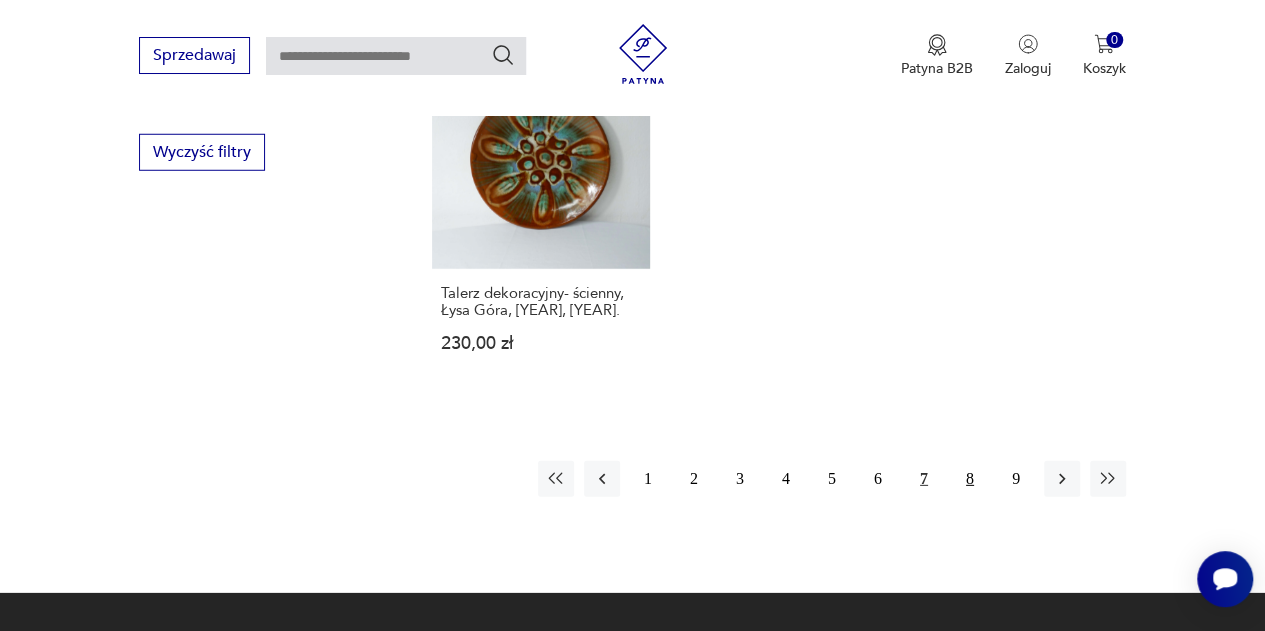 click on "8" at bounding box center [970, 479] 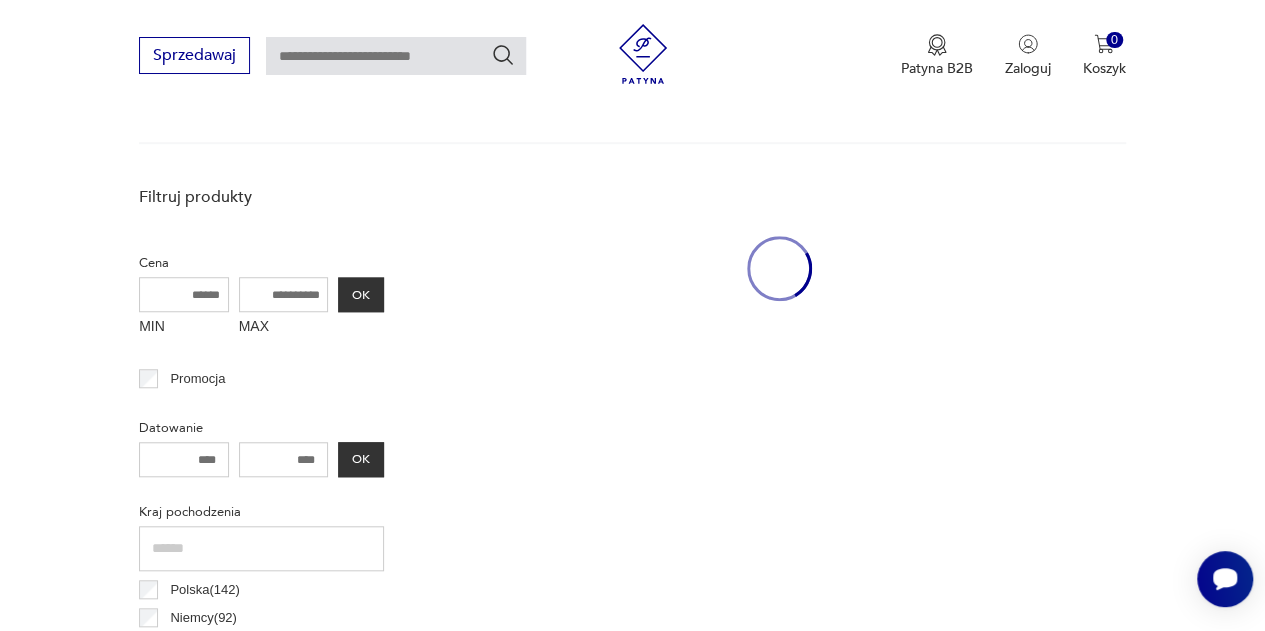 scroll, scrollTop: 530, scrollLeft: 0, axis: vertical 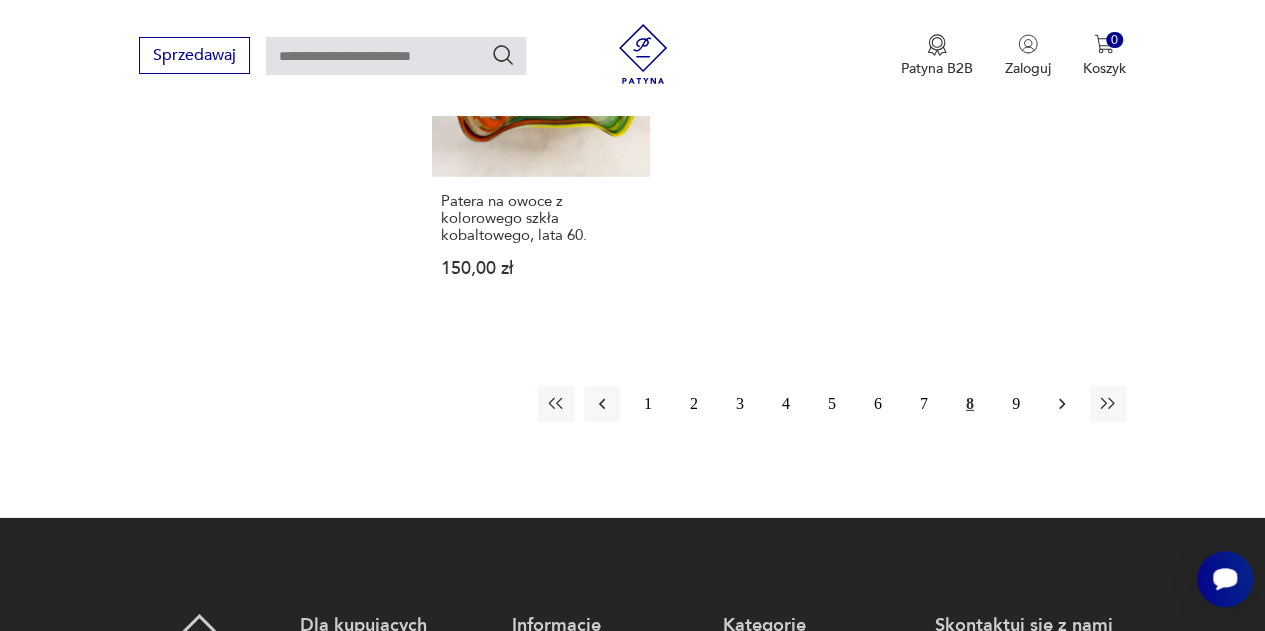 click 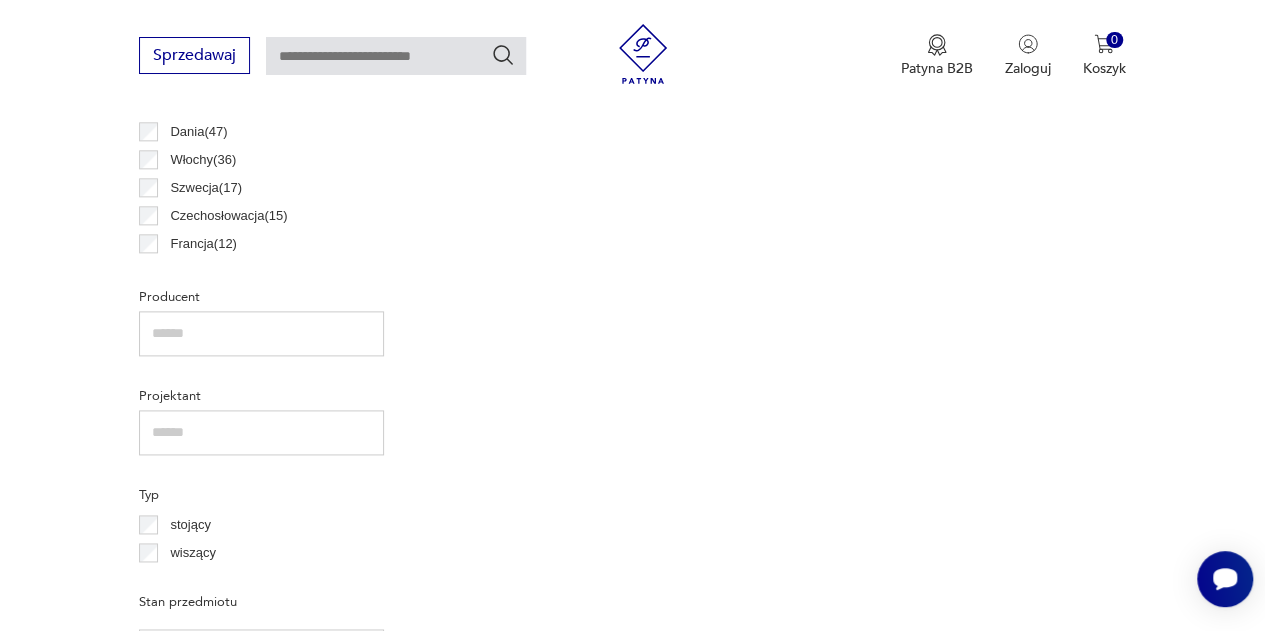 scroll, scrollTop: 530, scrollLeft: 0, axis: vertical 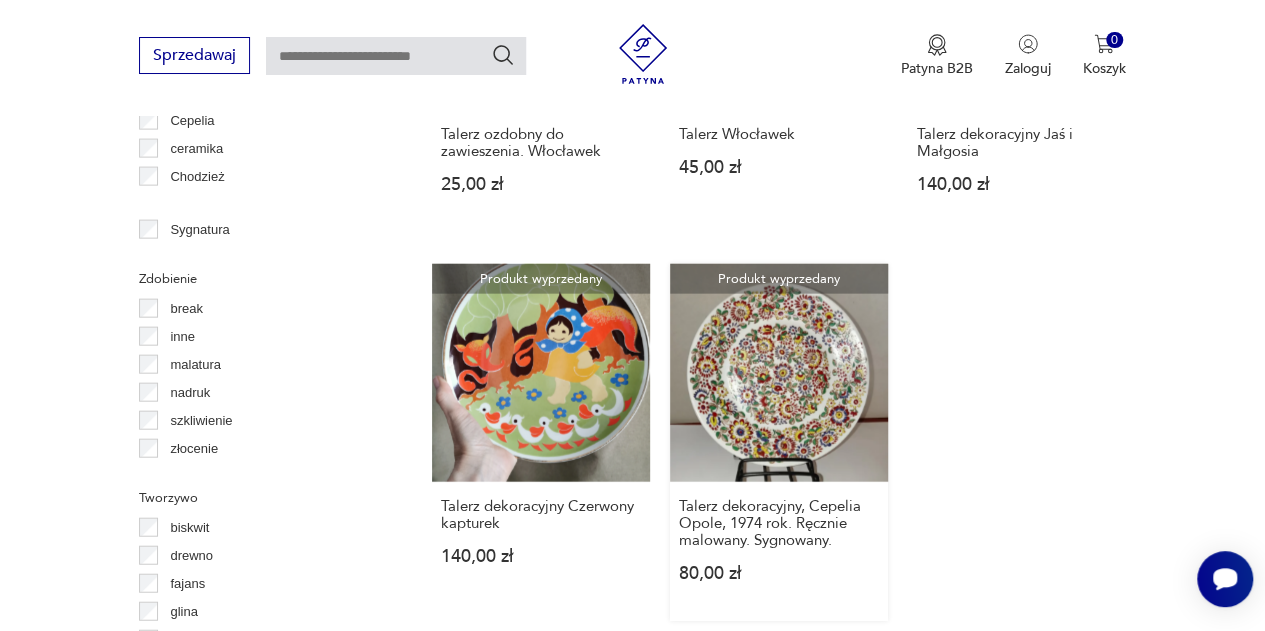 click on "Produkt wyprzedany Talerz dekoracyjny, Cepelia Opole, [YEAR] rok. Ręcznie malowany. Sygnowany. 80,00 zł" at bounding box center (779, 442) 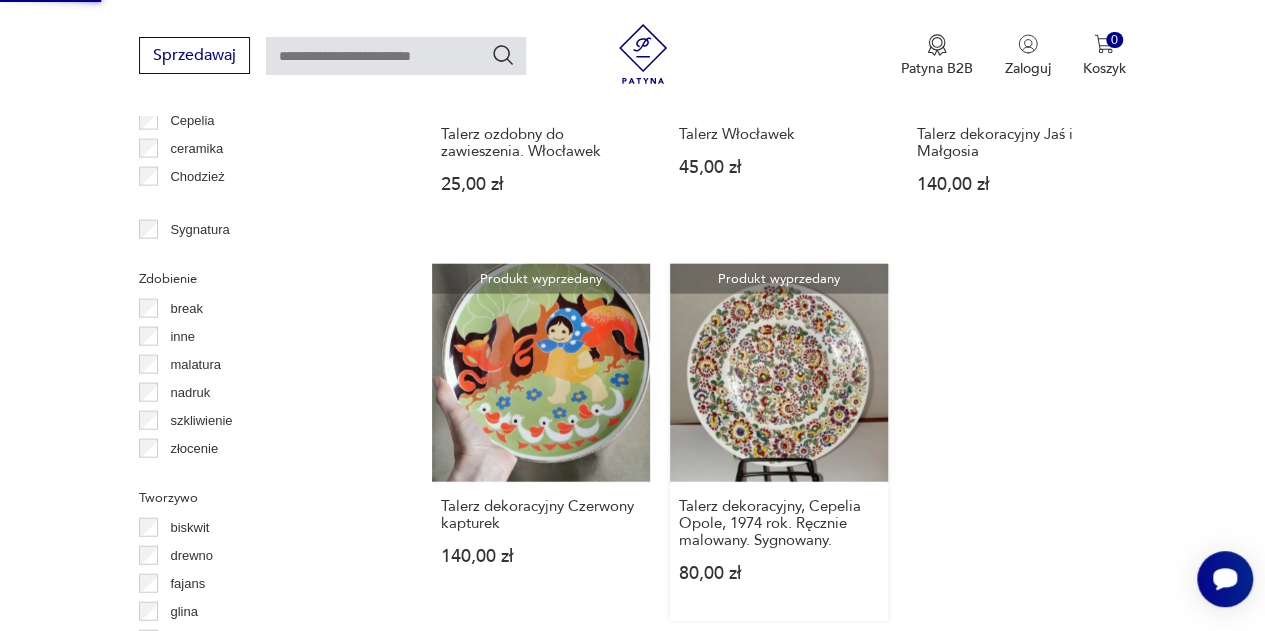 scroll, scrollTop: 420, scrollLeft: 0, axis: vertical 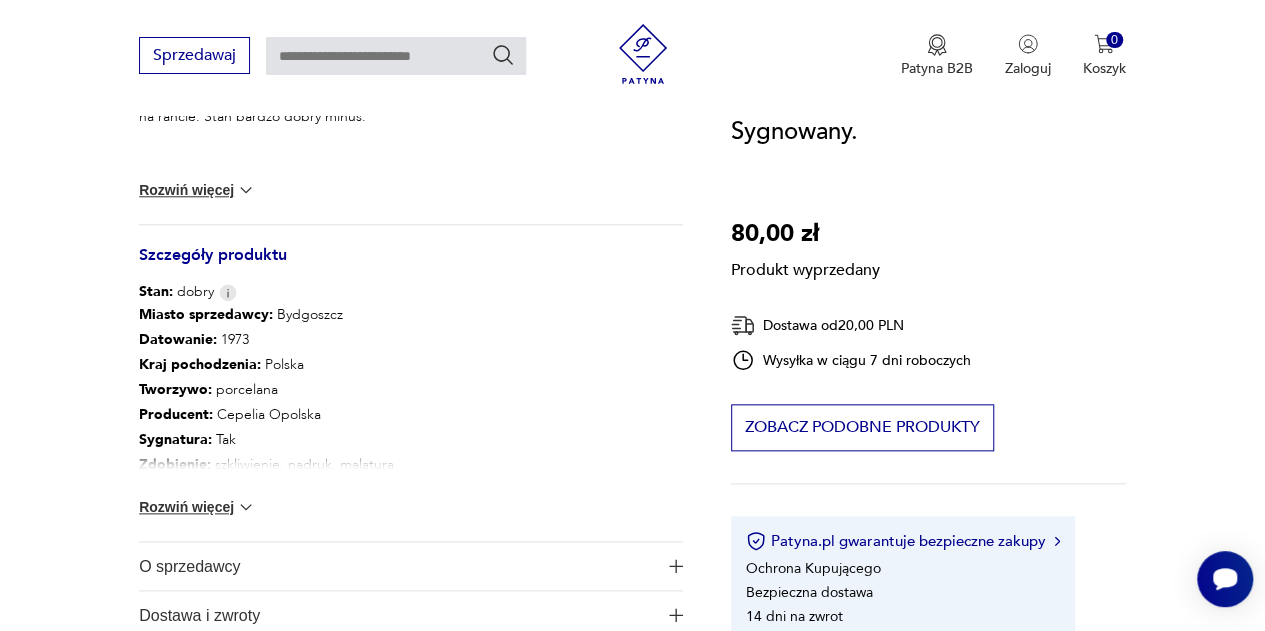 click at bounding box center [246, 507] 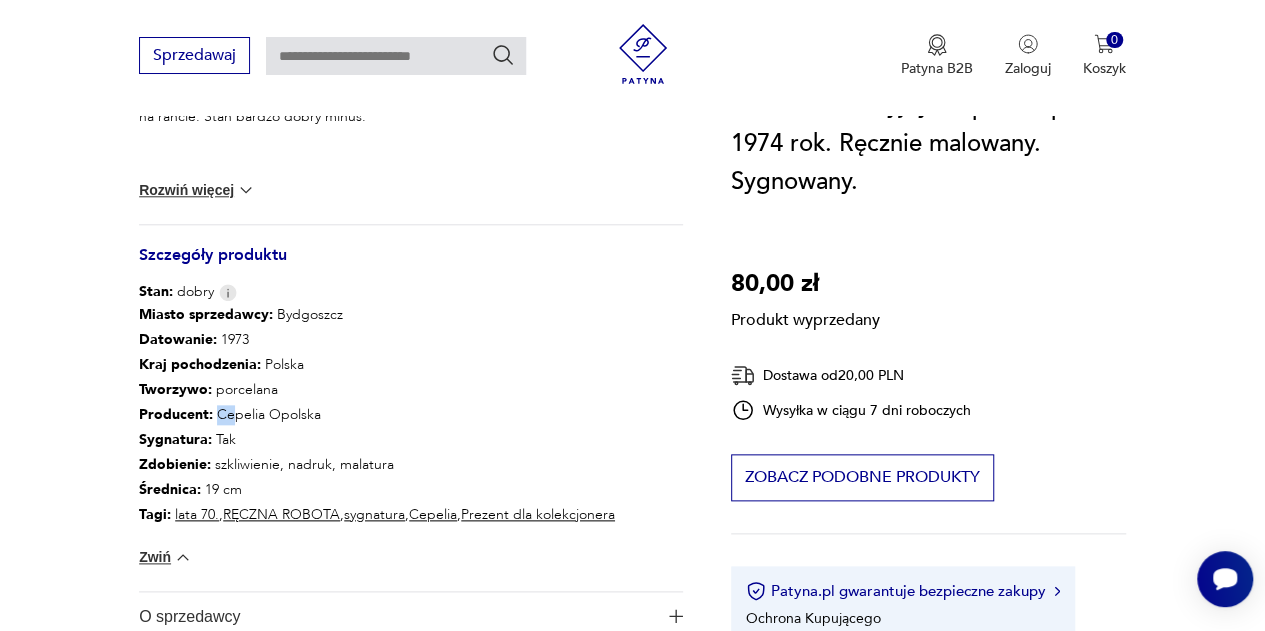 drag, startPoint x: 214, startPoint y: 419, endPoint x: 227, endPoint y: 422, distance: 13.341664 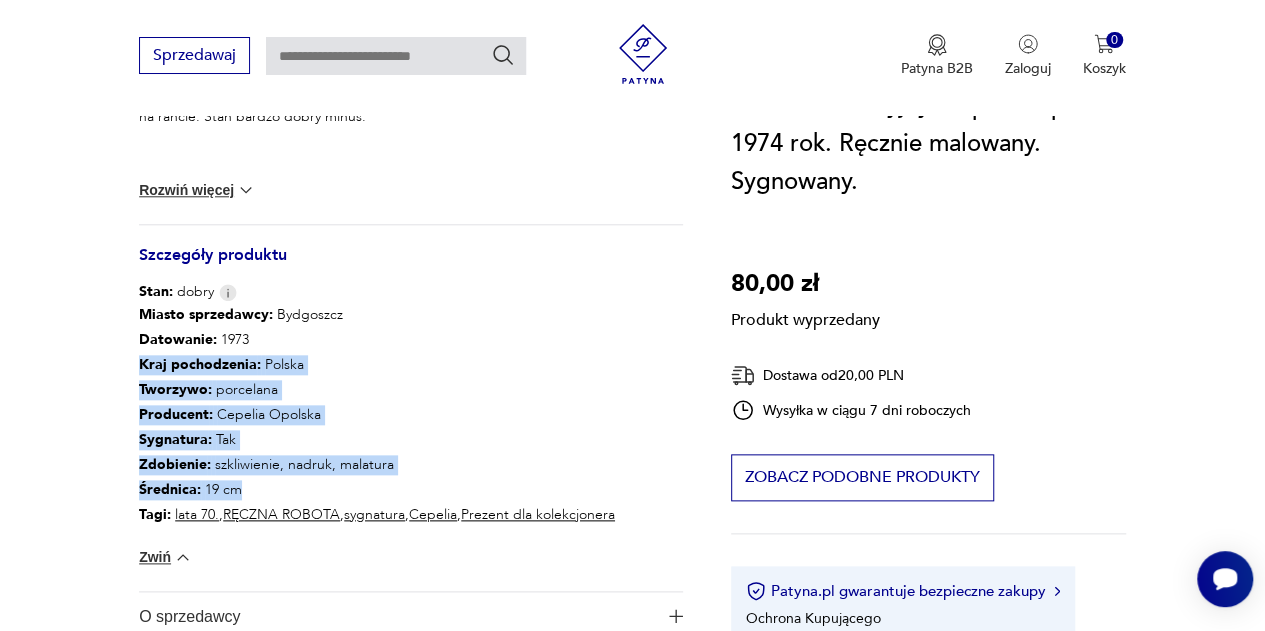 drag, startPoint x: 141, startPoint y: 358, endPoint x: 254, endPoint y: 479, distance: 165.55966 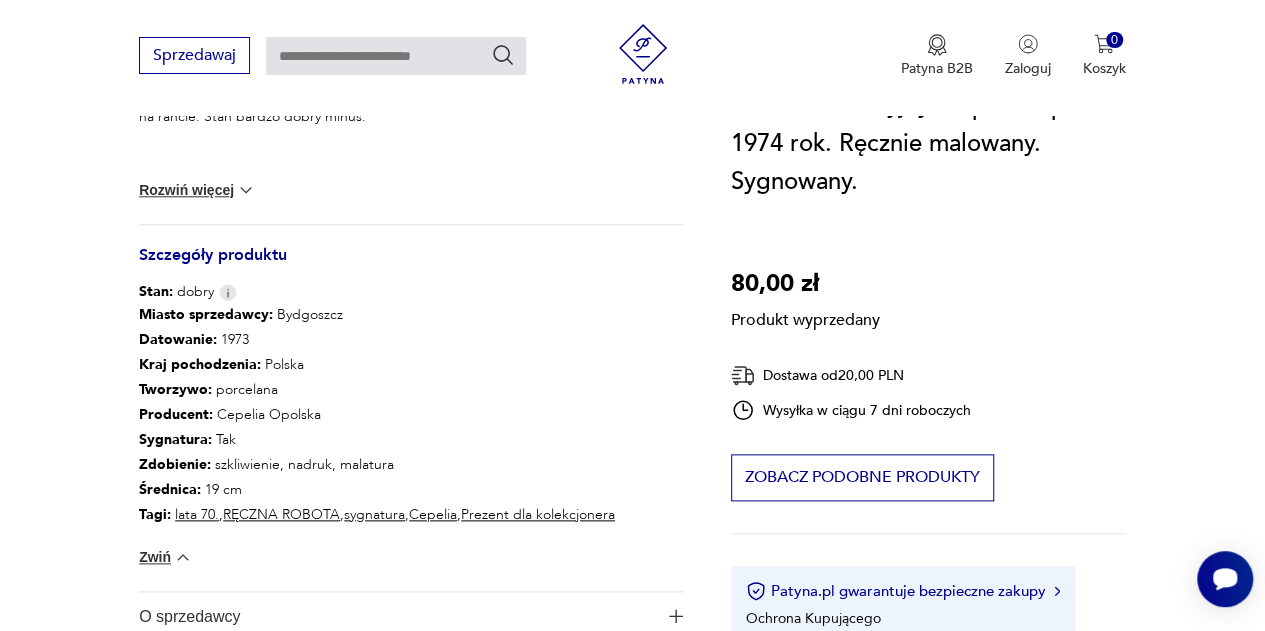 click on "Cepelia" at bounding box center (433, 514) 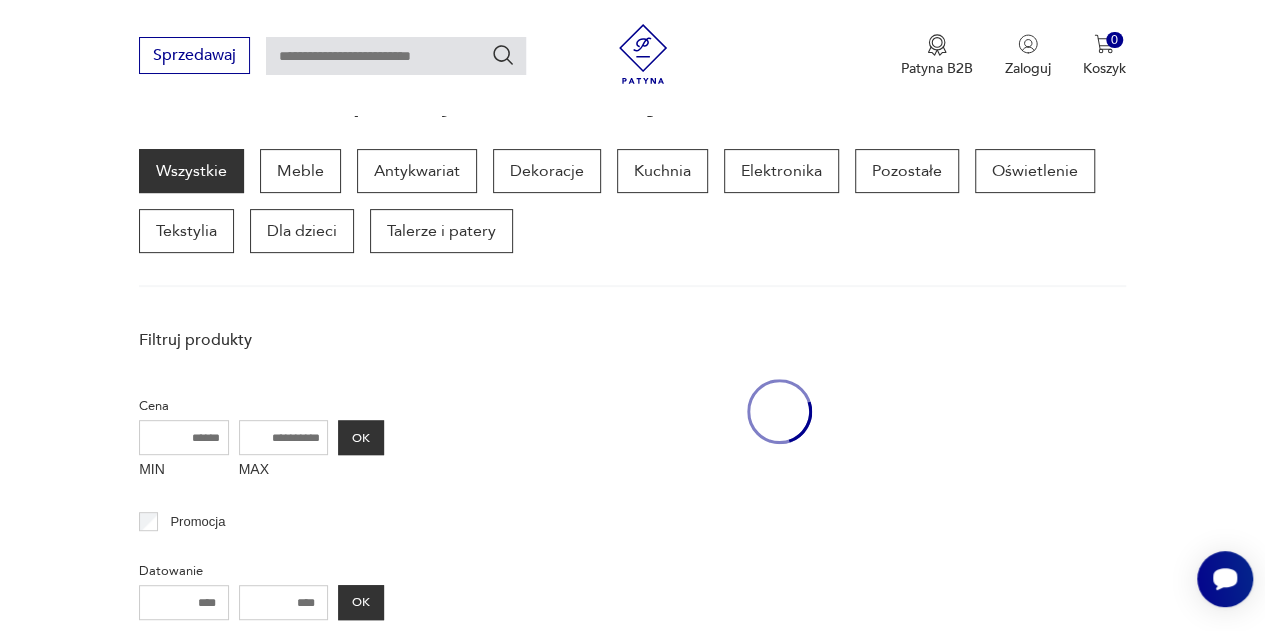 scroll, scrollTop: 258, scrollLeft: 0, axis: vertical 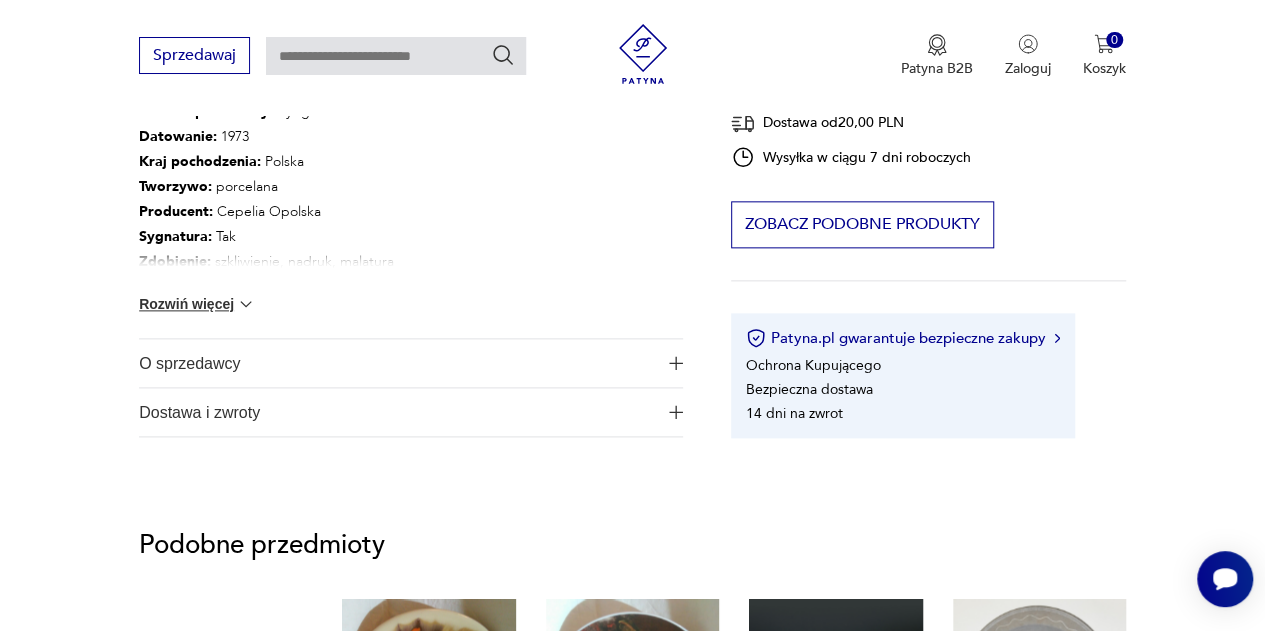 click at bounding box center (246, 304) 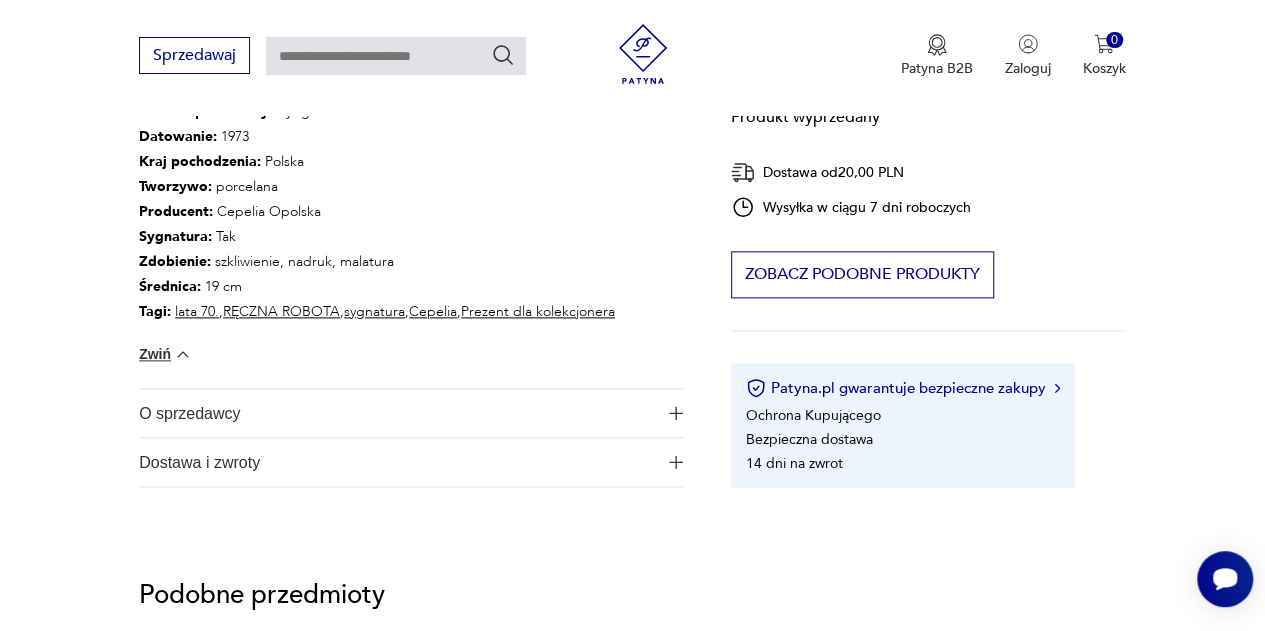 click on "Cepelia" at bounding box center (433, 311) 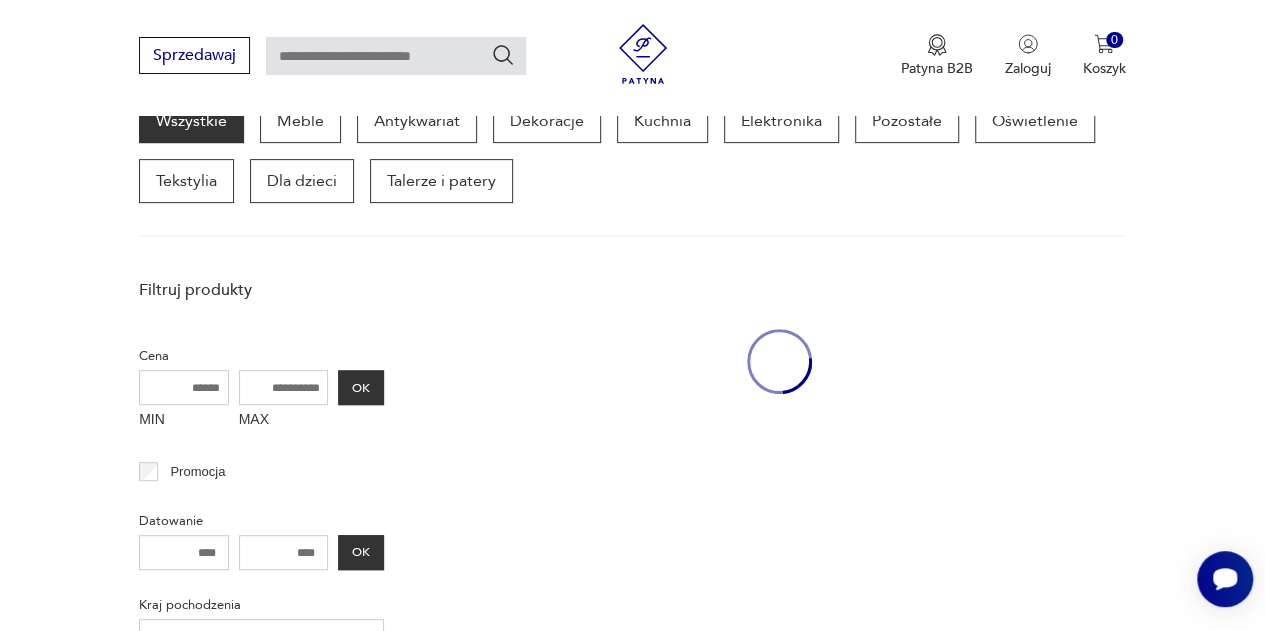 scroll, scrollTop: 258, scrollLeft: 0, axis: vertical 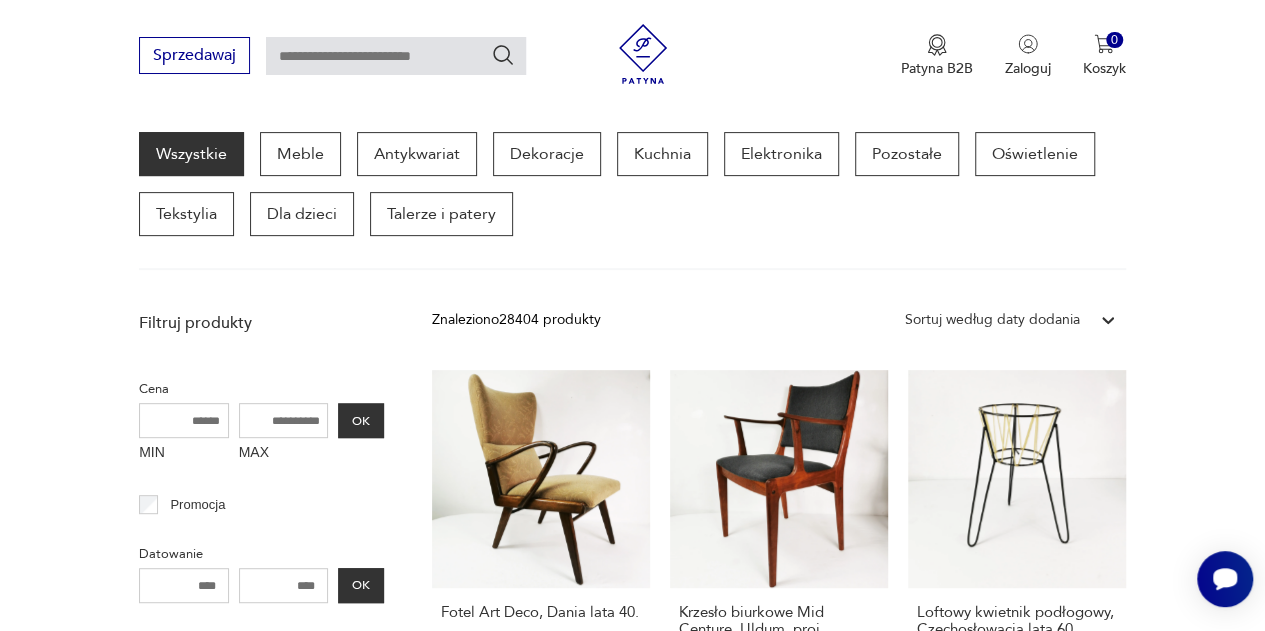 click at bounding box center (396, 56) 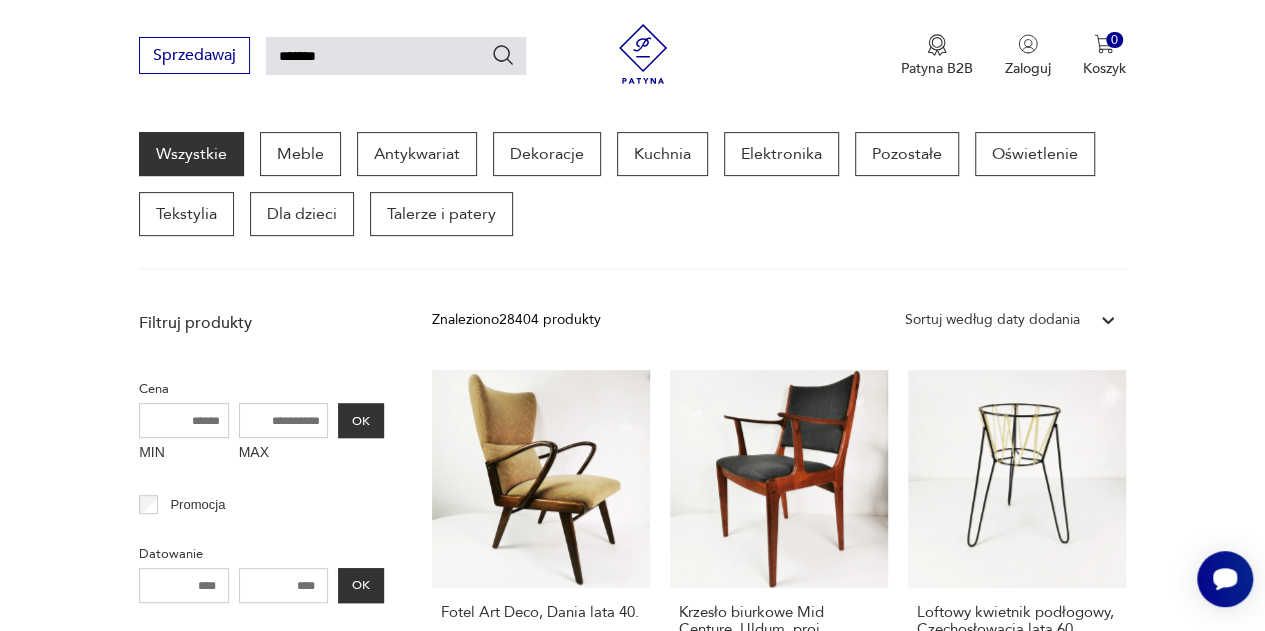 type on "*******" 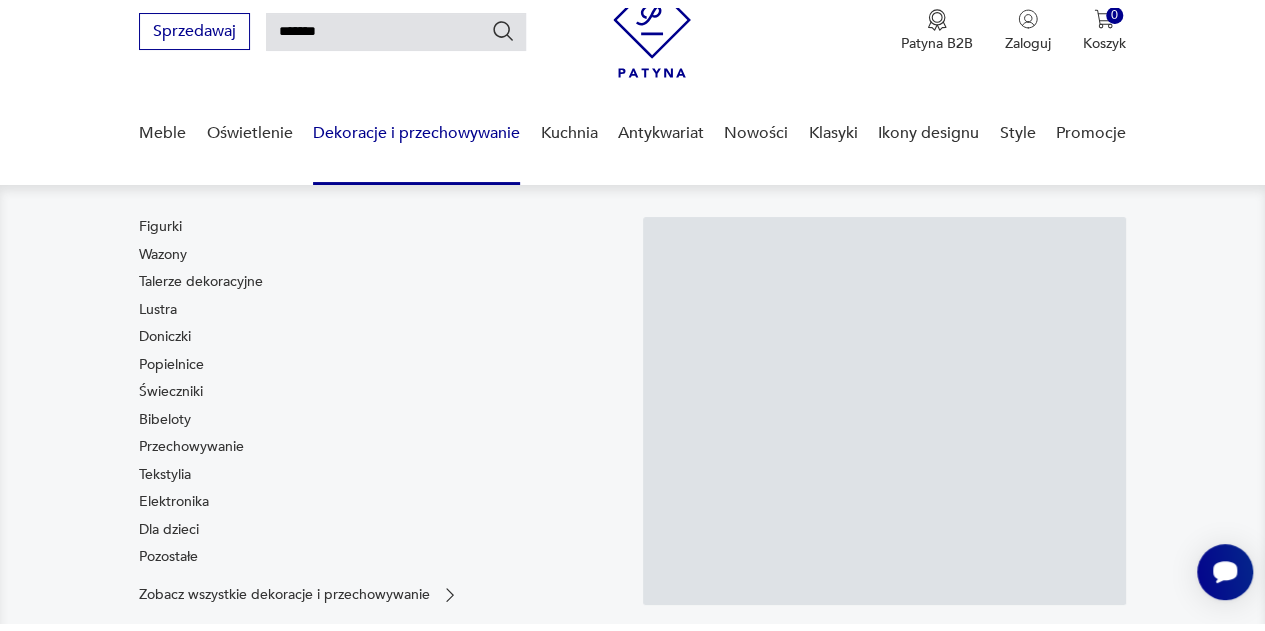 scroll, scrollTop: 72, scrollLeft: 0, axis: vertical 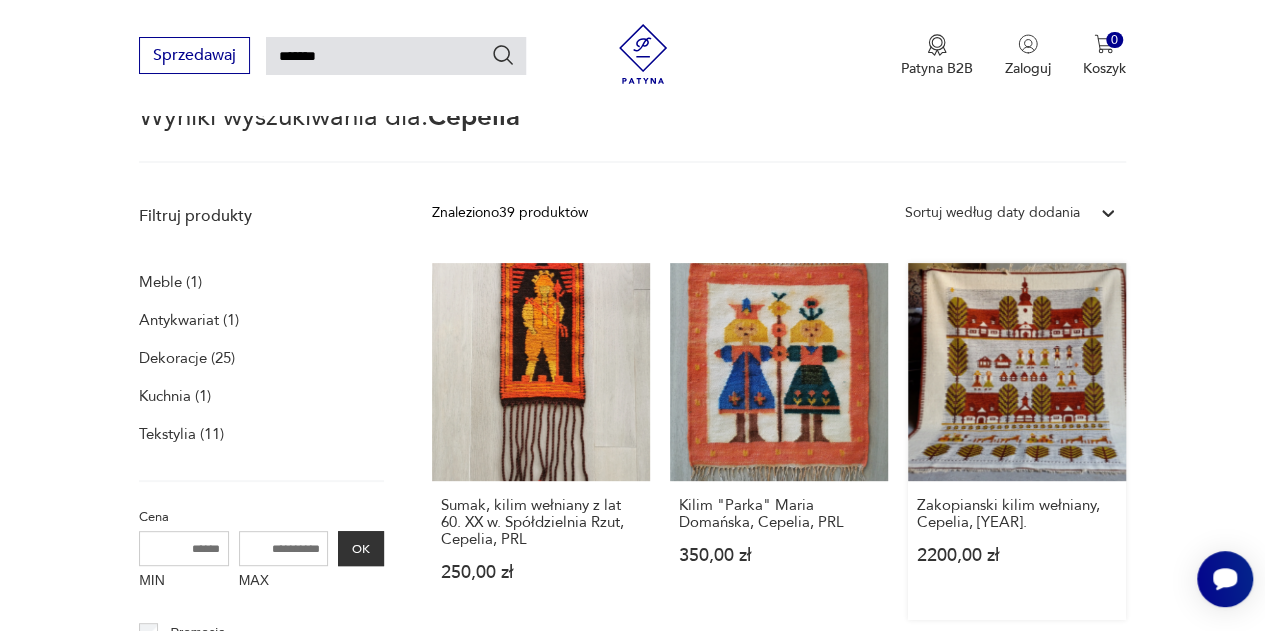 click on "Zakopianski kilim wełniany, Cepelia, [YEAR] 2200,00 zł" at bounding box center [1017, 441] 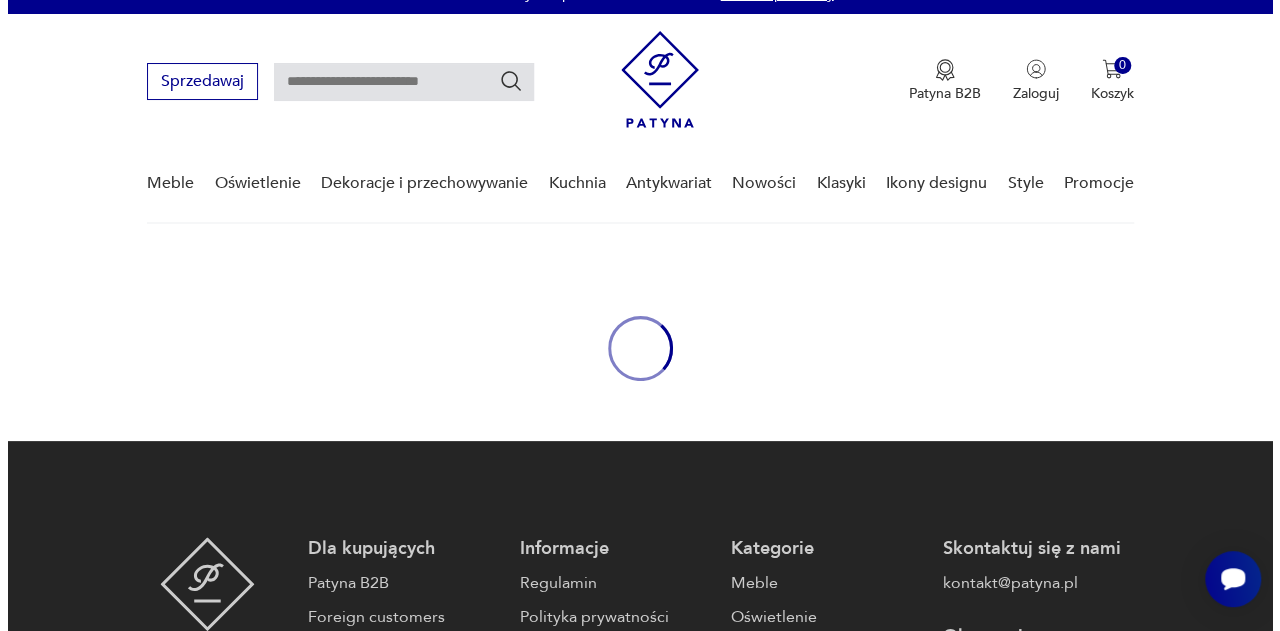 scroll, scrollTop: 0, scrollLeft: 0, axis: both 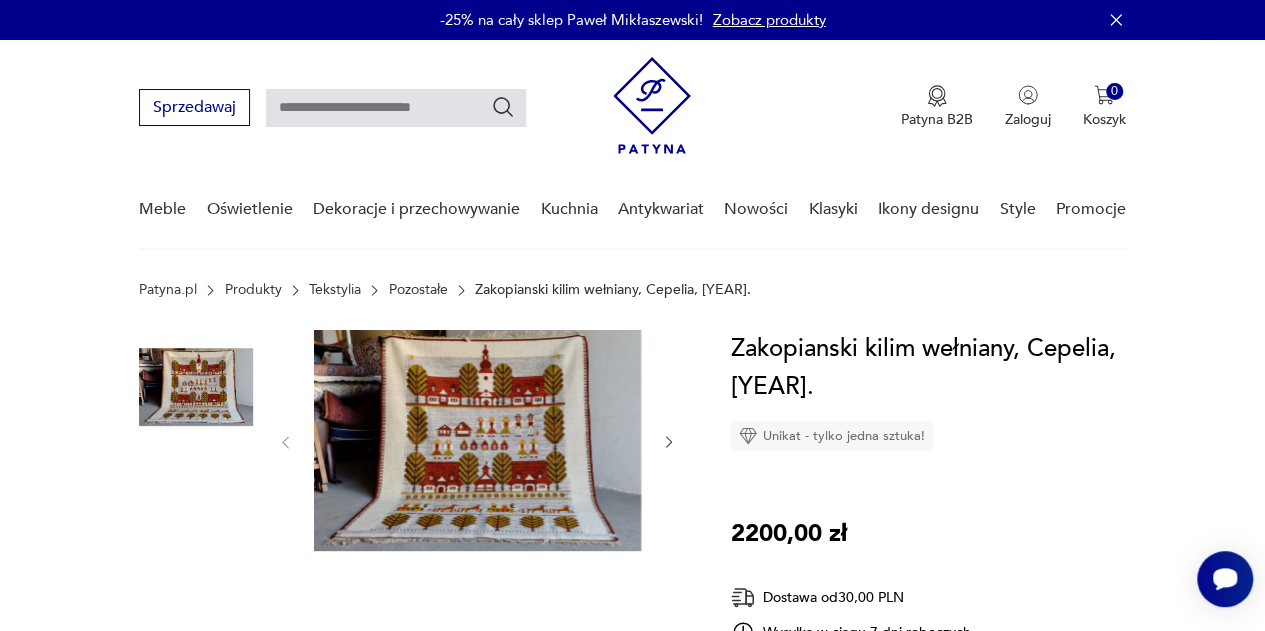 click at bounding box center (477, 440) 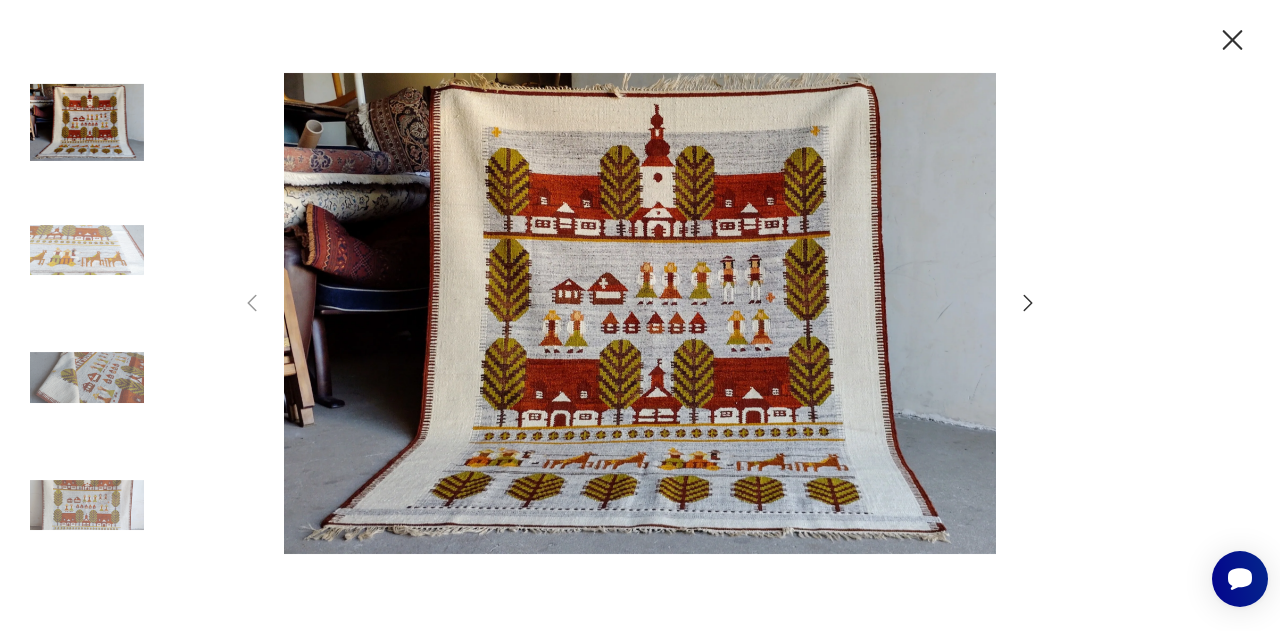 click at bounding box center (87, 378) 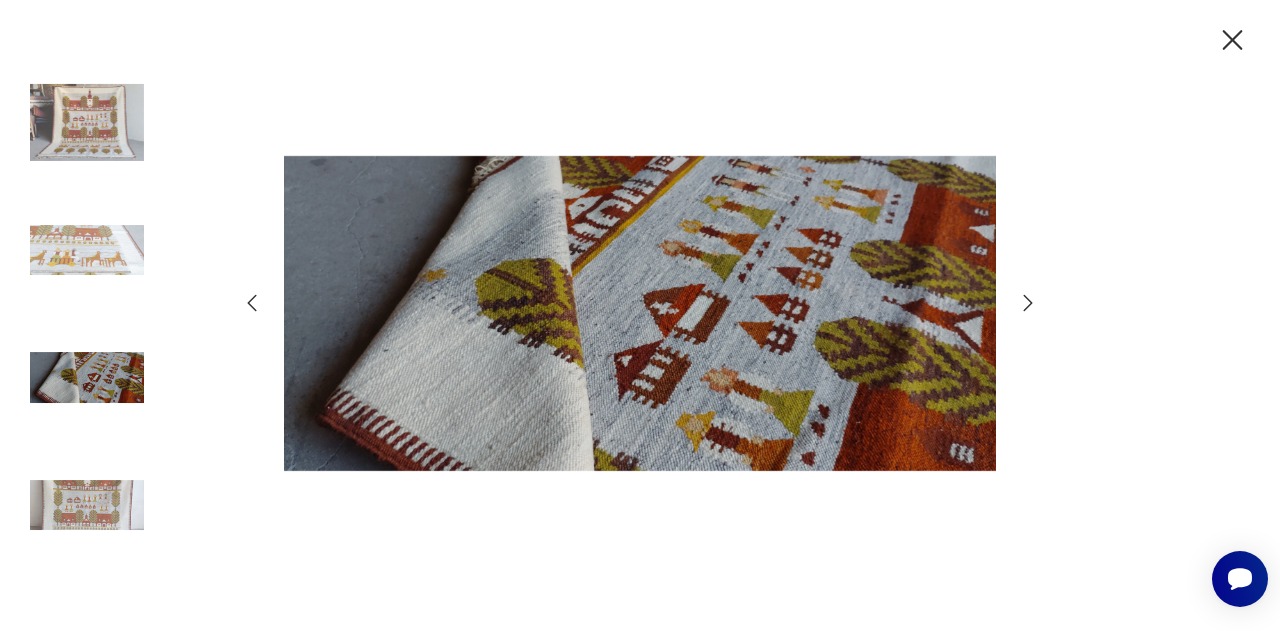 click at bounding box center [87, 505] 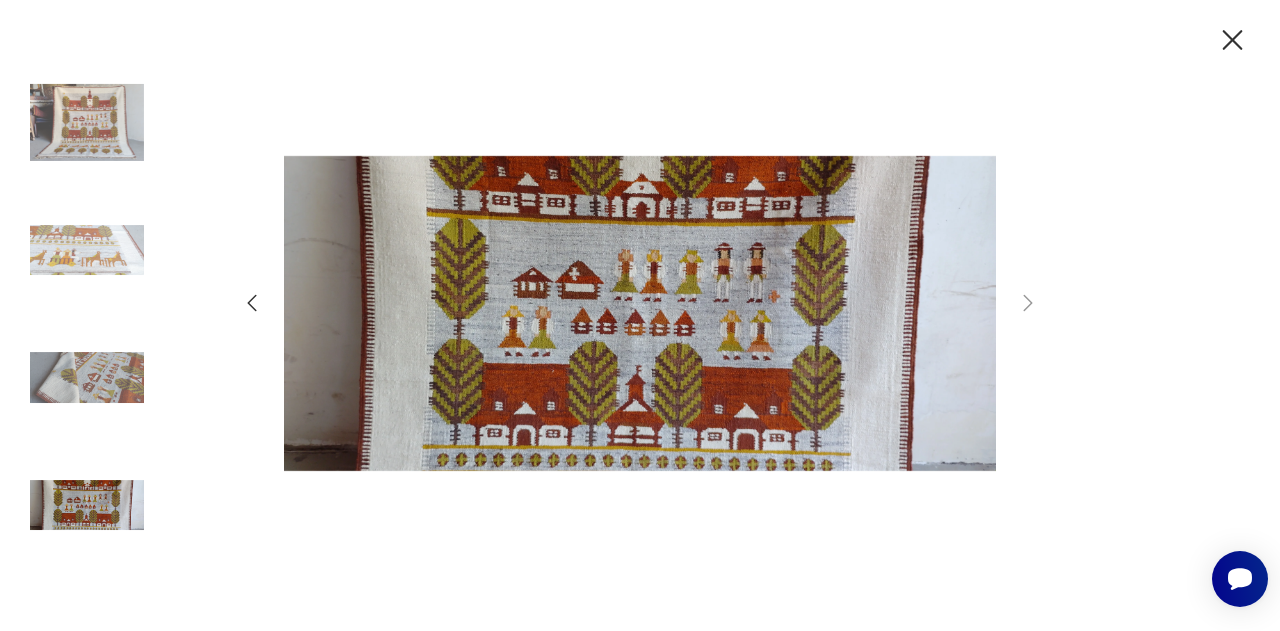 type on "*******" 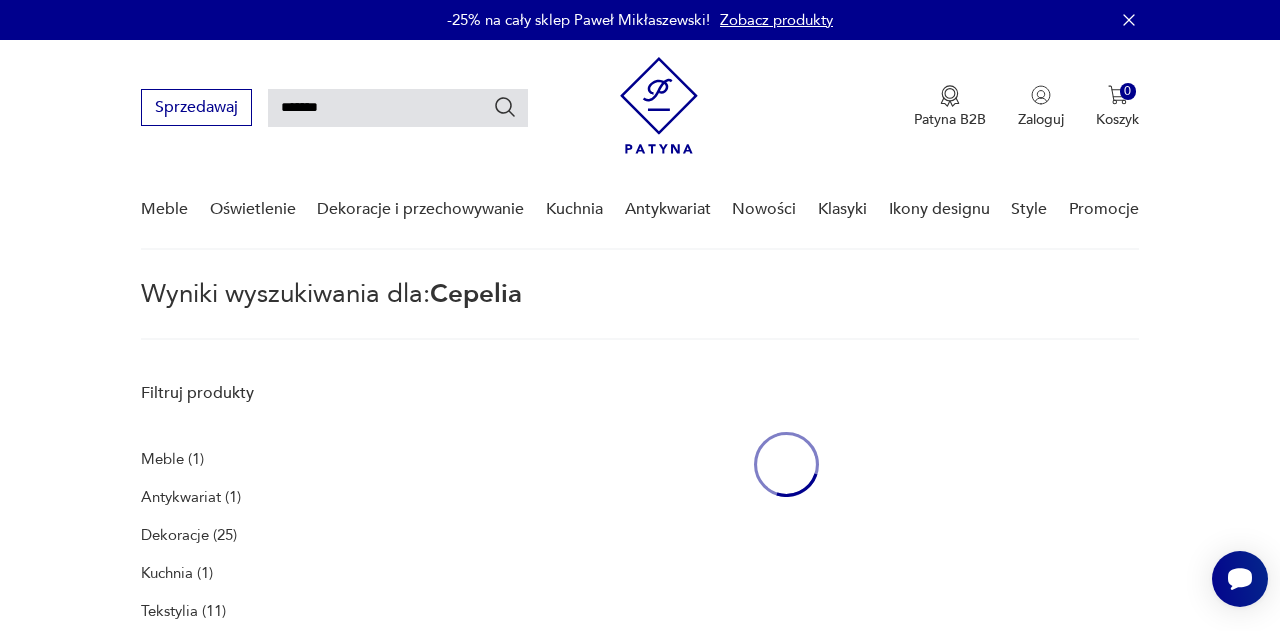 scroll, scrollTop: 177, scrollLeft: 0, axis: vertical 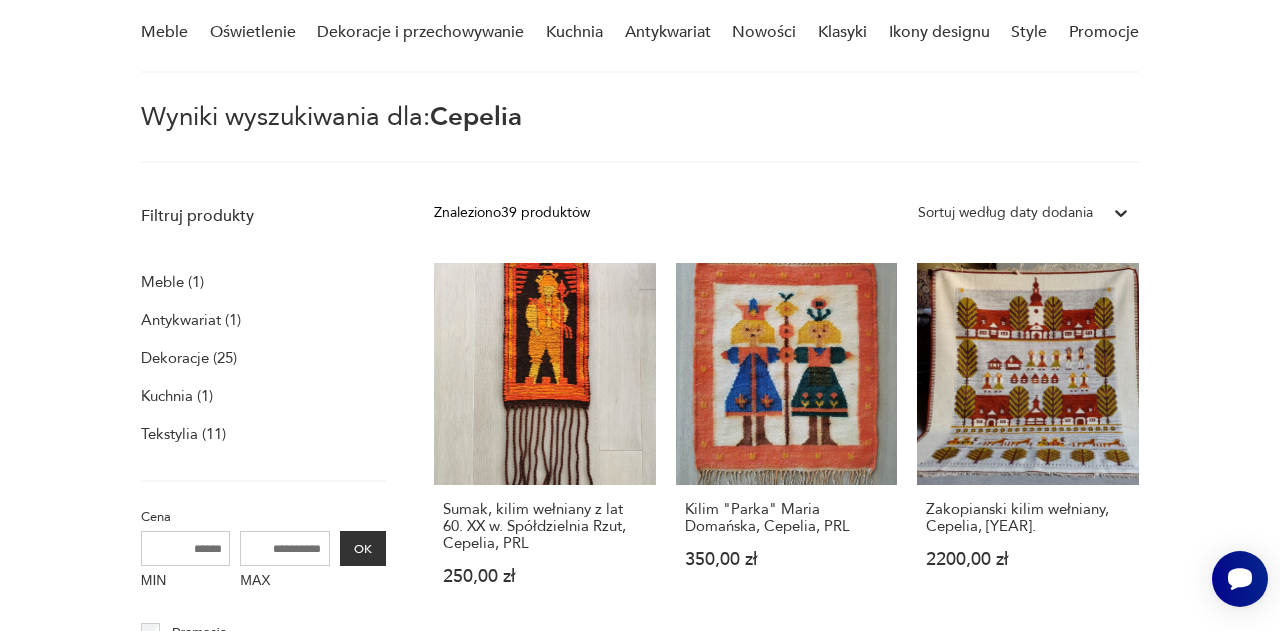 click on "Filtruj produkty Meble (1) Antykwariat (1) Dekoracje (25) Kuchnia (1) Tekstylia (11) Cena MIN MAX OK Promocja Datowanie OK Kraj pochodzenia Nie znaleziono wyników Producent Projektant Klasyk Tag art deco Bauhaus Bavaria black friday Cepelia ceramika Chodzież Ćmielów Wyczyść filtry Znaleziono 39 produktów Filtruj Sortuj według daty dodania Sortuj według daty dodania Sumak, kilim wełniany z [YEAR]. XX w. Spółdzielnia Rzut, Cepelia, PRL 250,00 zł Kilim "Parka" [PERSON] [LAST_NAME], Cepelia, PRL 350,00 zł Zakopianski kilim wełniany, Cepelia, [YEAR] 2200,00 zł Kilim wełniany „Pawie”, rozmiar XL, projekt [PERSON] [LAST_NAME], Cepelia, [YEAR] 6500,00 zł Unikalny dywan skórzany „Fale światła”, beżowy, ręcznie tkany, Cepelia, [YEAR] wieku 1600,00 zł Unikalny dywan skórzany „Fale światła”, czarny, ręcznie tkany, Cepelia, [YEAR] wieku 1600,00 zł 2800,00 zł 3500,00 zł Sale Kapa narzuta rękodzieło, 100% wełna, dwustronna, Cepelia, [YEAR] 540,00 zł Sale Sale" at bounding box center (640, 1504) 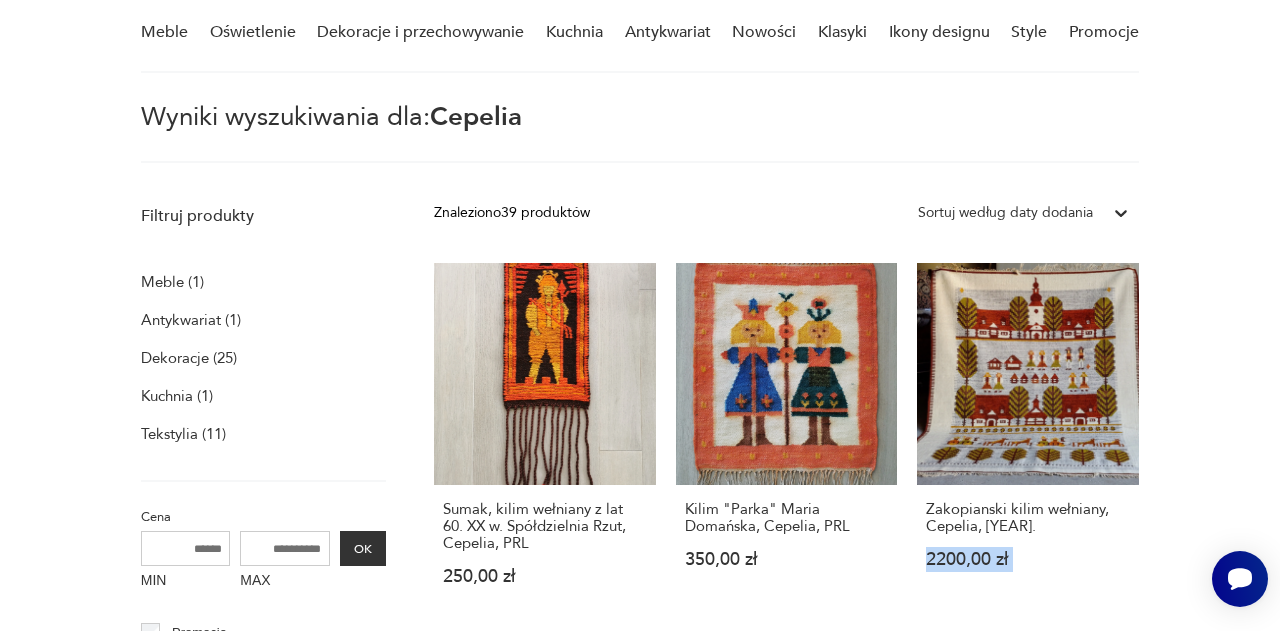 click on "Filtruj produkty Meble (1) Antykwariat (1) Dekoracje (25) Kuchnia (1) Tekstylia (11) Cena MIN MAX OK Promocja Datowanie OK Kraj pochodzenia Nie znaleziono wyników Producent Projektant Klasyk Tag art deco Bauhaus Bavaria black friday Cepelia ceramika Chodzież Ćmielów Wyczyść filtry Znaleziono 39 produktów Filtruj Sortuj według daty dodania Sortuj według daty dodania Sumak, kilim wełniany z [YEAR]. XX w. Spółdzielnia Rzut, Cepelia, PRL 250,00 zł Kilim "Parka" [PERSON] [LAST_NAME], Cepelia, PRL 350,00 zł Zakopianski kilim wełniany, Cepelia, [YEAR] 2200,00 zł Kilim wełniany „Pawie”, rozmiar XL, projekt [PERSON] [LAST_NAME], Cepelia, [YEAR] 6500,00 zł Unikalny dywan skórzany „Fale światła”, beżowy, ręcznie tkany, Cepelia, [YEAR] wieku 1600,00 zł Unikalny dywan skórzany „Fale światła”, czarny, ręcznie tkany, Cepelia, [YEAR] wieku 1600,00 zł 2800,00 zł 3500,00 zł Sale Kapa narzuta rękodzieło, 100% wełna, dwustronna, Cepelia, [YEAR] 540,00 zł Sale Sale" at bounding box center [640, 1504] 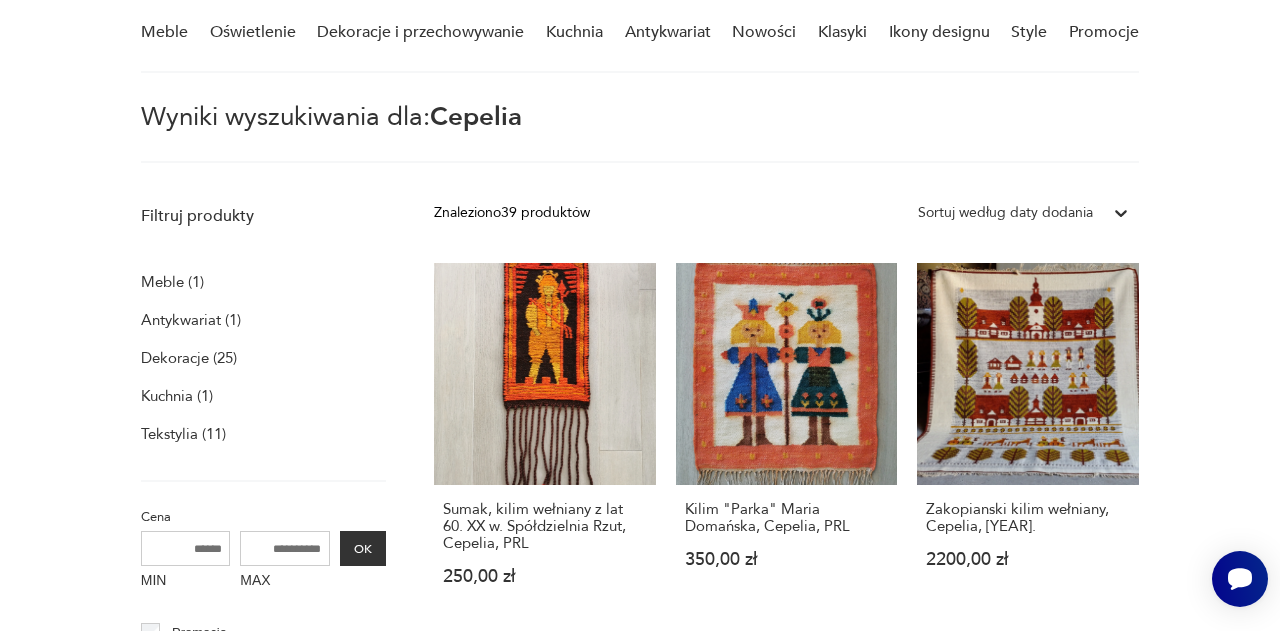 click on "Filtruj produkty Meble (1) Antykwariat (1) Dekoracje (25) Kuchnia (1) Tekstylia (11) Cena MIN MAX OK Promocja Datowanie OK Kraj pochodzenia Nie znaleziono wyników Producent Projektant Klasyk Tag art deco Bauhaus Bavaria black friday Cepelia ceramika Chodzież Ćmielów Wyczyść filtry Znaleziono 39 produktów Filtruj Sortuj według daty dodania Sortuj według daty dodania Sumak, kilim wełniany z [YEAR]. XX w. Spółdzielnia Rzut, Cepelia, PRL 250,00 zł Kilim "Parka" [PERSON] [LAST_NAME], Cepelia, PRL 350,00 zł Zakopianski kilim wełniany, Cepelia, [YEAR] 2200,00 zł Kilim wełniany „Pawie”, rozmiar XL, projekt [PERSON] [LAST_NAME], Cepelia, [YEAR] 6500,00 zł Unikalny dywan skórzany „Fale światła”, beżowy, ręcznie tkany, Cepelia, [YEAR] wieku 1600,00 zł Unikalny dywan skórzany „Fale światła”, czarny, ręcznie tkany, Cepelia, [YEAR] wieku 1600,00 zł 2800,00 zł 3500,00 zł Sale Kapa narzuta rękodzieło, 100% wełna, dwustronna, Cepelia, [YEAR] 540,00 zł Sale Sale" at bounding box center (640, 1504) 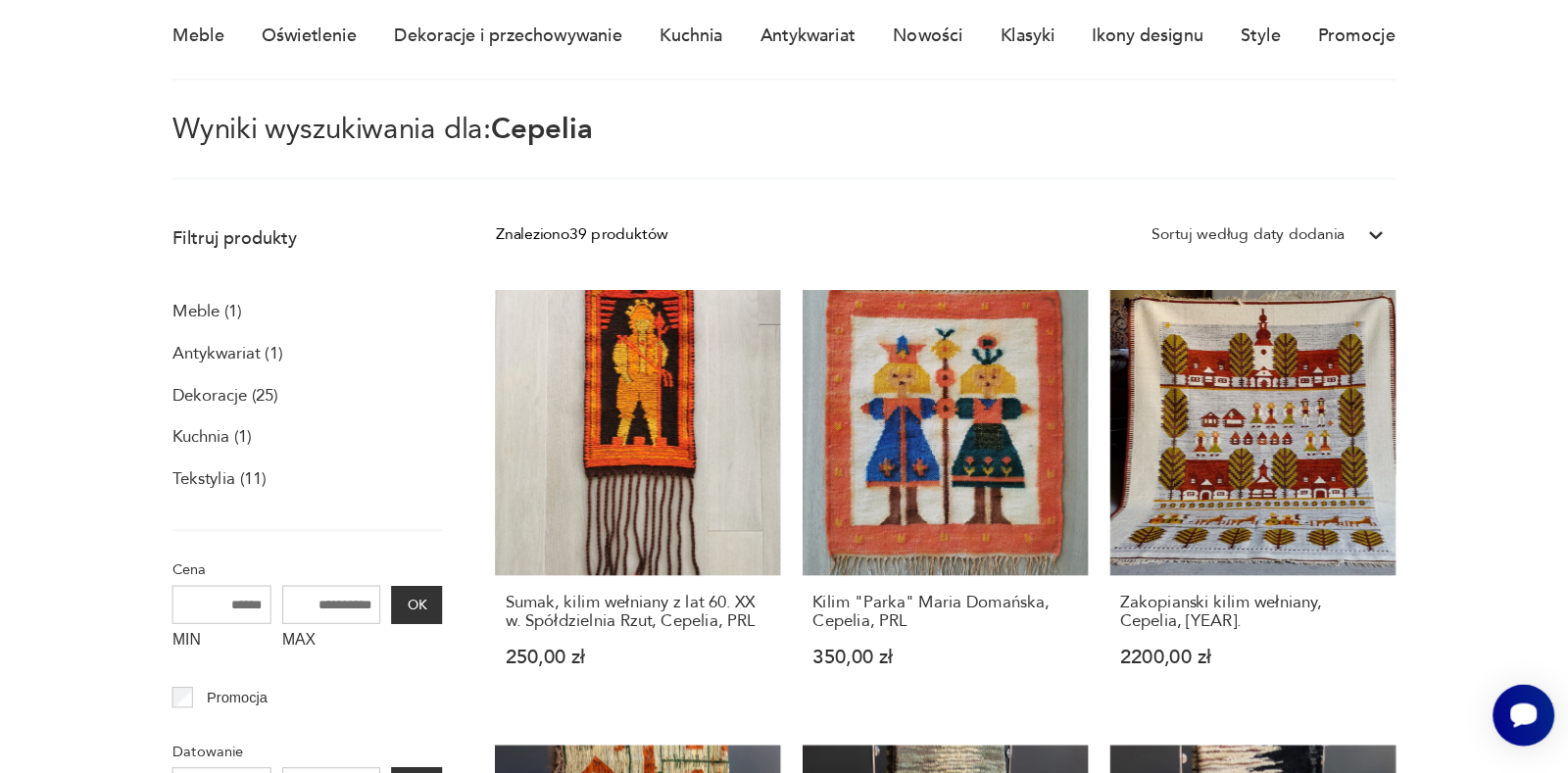 scroll, scrollTop: 172, scrollLeft: 0, axis: vertical 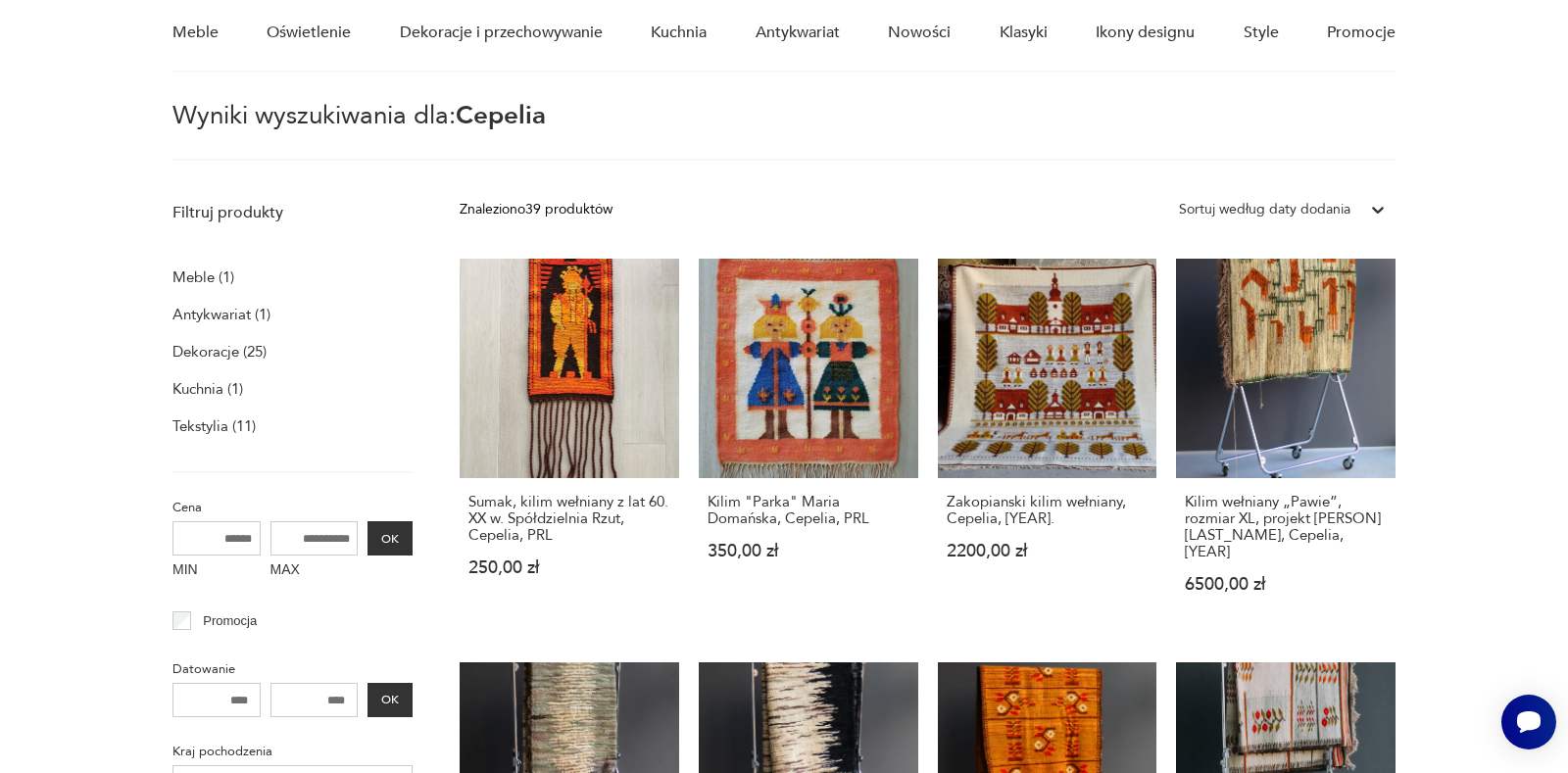 click on "Filtruj produkty Meble (1) Antykwariat (1) Dekoracje (25) Kuchnia (1) Tekstylia (11) Cena MIN MAX OK Promocja Datowanie OK Kraj pochodzenia Nie znaleziono wyników Producent Projektant Klasyk Tag art deco Bauhaus Bavaria black friday Cepelia ceramika Chodzież Ćmielów Wyczyść filtry Znaleziono 39 produktów Filtruj Sortuj według daty dodania Sortuj według daty dodania Sumak, kilim wełniany z [YEAR]. XX w. Spółdzielnia Rzut, Cepelia, PRL 250,00 zł Kilim "Parka" [PERSON] [LAST_NAME], Cepelia, PRL 350,00 zł Zakopianski kilim wełniany, Cepelia, [YEAR] 2200,00 zł Kilim wełniany „Pawie”, rozmiar XL, projekt [PERSON] [LAST_NAME], Cepelia, [YEAR] 6500,00 zł Unikalny dywan skórzany „Fale światła”, beżowy, ręcznie tkany, Cepelia, [YEAR] wieku 1600,00 zł Unikalny dywan skórzany „Fale światła”, czarny, ręcznie tkany, Cepelia, [YEAR] wieku 1600,00 zł 2800,00 zł 3500,00 zł Sale Kapa narzuta rękodzieło, 100% wełna, dwustronna, Cepelia, [YEAR] 540,00 zł Sale Sale" at bounding box center (784, 1110) 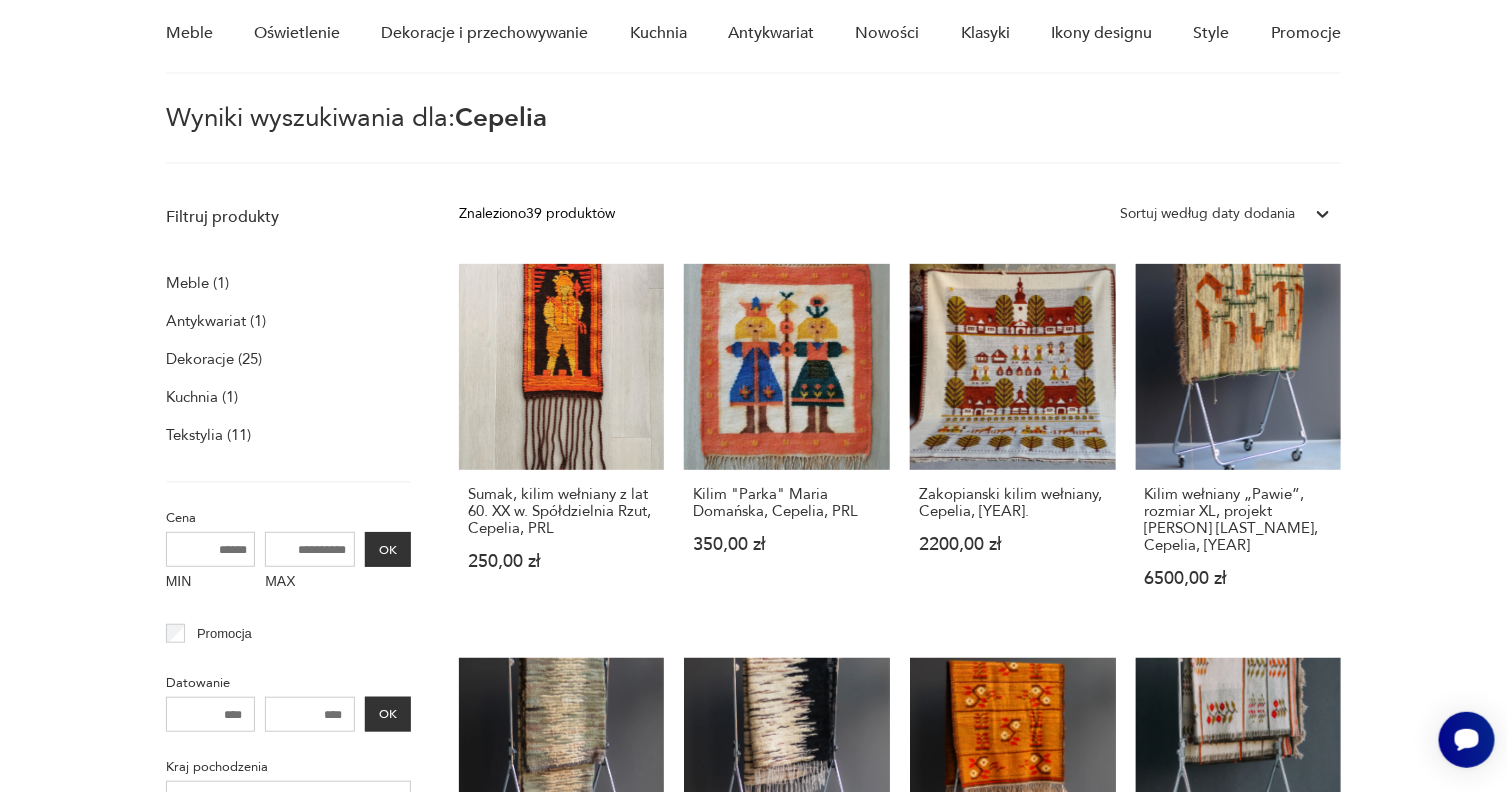 click on "Filtruj produkty Meble (1) Antykwariat (1) Dekoracje (25) Kuchnia (1) Tekstylia (11) Cena MIN MAX OK Promocja Datowanie OK Kraj pochodzenia Nie znaleziono wyników Producent Projektant Klasyk Tag art deco Bauhaus Bavaria black friday Cepelia ceramika Chodzież Ćmielów Wyczyść filtry Znaleziono 39 produktów Filtruj Sortuj według daty dodania Sortuj według daty dodania Sumak, kilim wełniany z [YEAR]. XX w. Spółdzielnia Rzut, Cepelia, PRL 250,00 zł Kilim "Parka" [PERSON] [LAST_NAME], Cepelia, PRL 350,00 zł Zakopianski kilim wełniany, Cepelia, [YEAR] 2200,00 zł Kilim wełniany „Pawie”, rozmiar XL, projekt [PERSON] [LAST_NAME], Cepelia, [YEAR] 6500,00 zł Unikalny dywan skórzany „Fale światła”, beżowy, ręcznie tkany, Cepelia, [YEAR] wieku 1600,00 zł Unikalny dywan skórzany „Fale światła”, czarny, ręcznie tkany, Cepelia, [YEAR] wieku 1600,00 zł 2800,00 zł 3500,00 zł Sale Kapa narzuta rękodzieło, 100% wełna, dwustronna, Cepelia, [YEAR] 540,00 zł Sale Sale" at bounding box center [753, 1097] 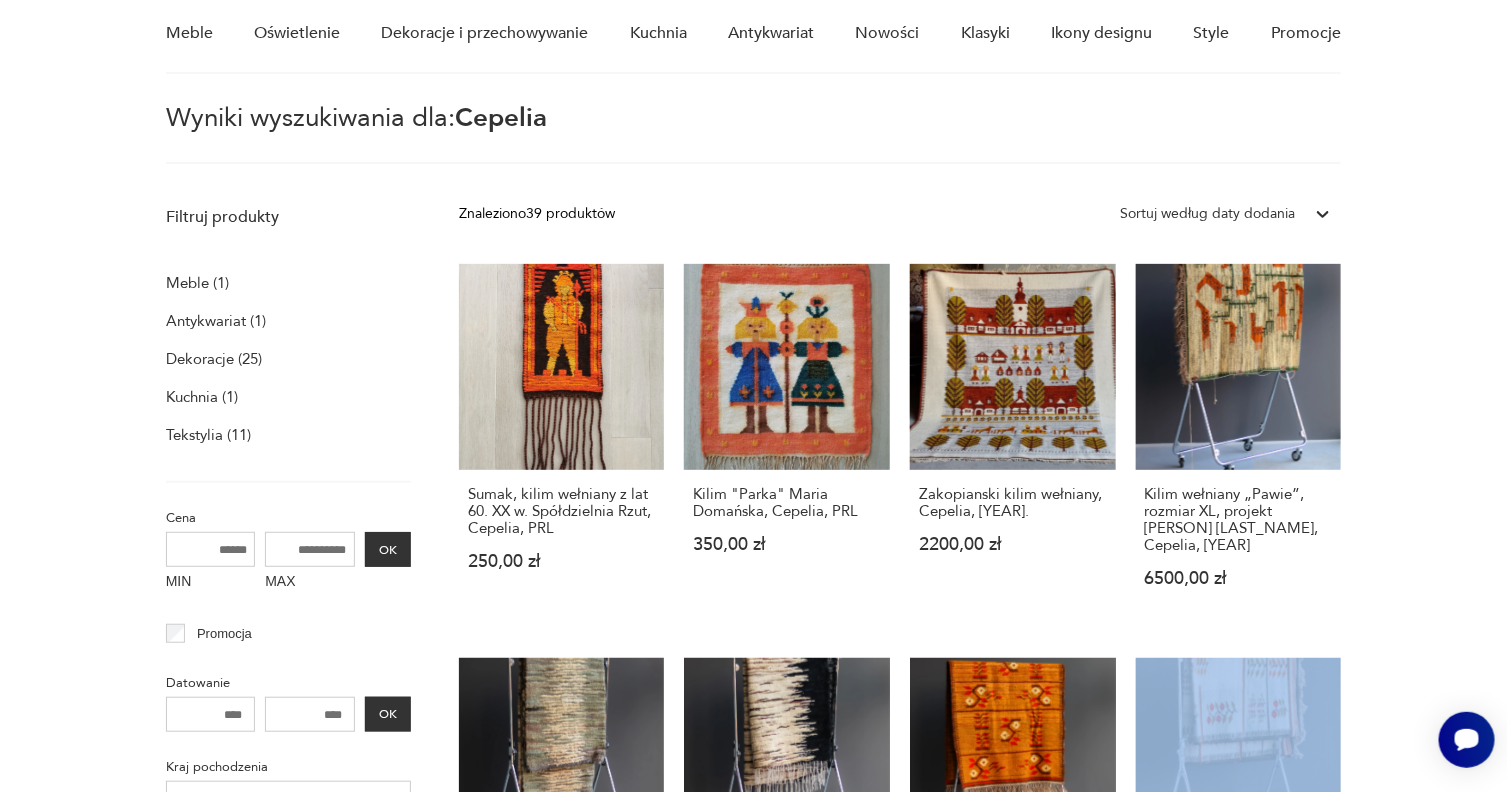 click on "Filtruj produkty Meble (1) Antykwariat (1) Dekoracje (25) Kuchnia (1) Tekstylia (11) Cena MIN MAX OK Promocja Datowanie OK Kraj pochodzenia Nie znaleziono wyników Producent Projektant Klasyk Tag art deco Bauhaus Bavaria black friday Cepelia ceramika Chodzież Ćmielów Wyczyść filtry Znaleziono 39 produktów Filtruj Sortuj według daty dodania Sortuj według daty dodania Sumak, kilim wełniany z [YEAR]. XX w. Spółdzielnia Rzut, Cepelia, PRL 250,00 zł Kilim "Parka" [PERSON] [LAST_NAME], Cepelia, PRL 350,00 zł Zakopianski kilim wełniany, Cepelia, [YEAR] 2200,00 zł Kilim wełniany „Pawie”, rozmiar XL, projekt [PERSON] [LAST_NAME], Cepelia, [YEAR] 6500,00 zł Unikalny dywan skórzany „Fale światła”, beżowy, ręcznie tkany, Cepelia, [YEAR] wieku 1600,00 zł Unikalny dywan skórzany „Fale światła”, czarny, ręcznie tkany, Cepelia, [YEAR] wieku 1600,00 zł 2800,00 zł 3500,00 zł Sale Kapa narzuta rękodzieło, 100% wełna, dwustronna, Cepelia, [YEAR] 540,00 zł Sale Sale" at bounding box center (753, 1097) 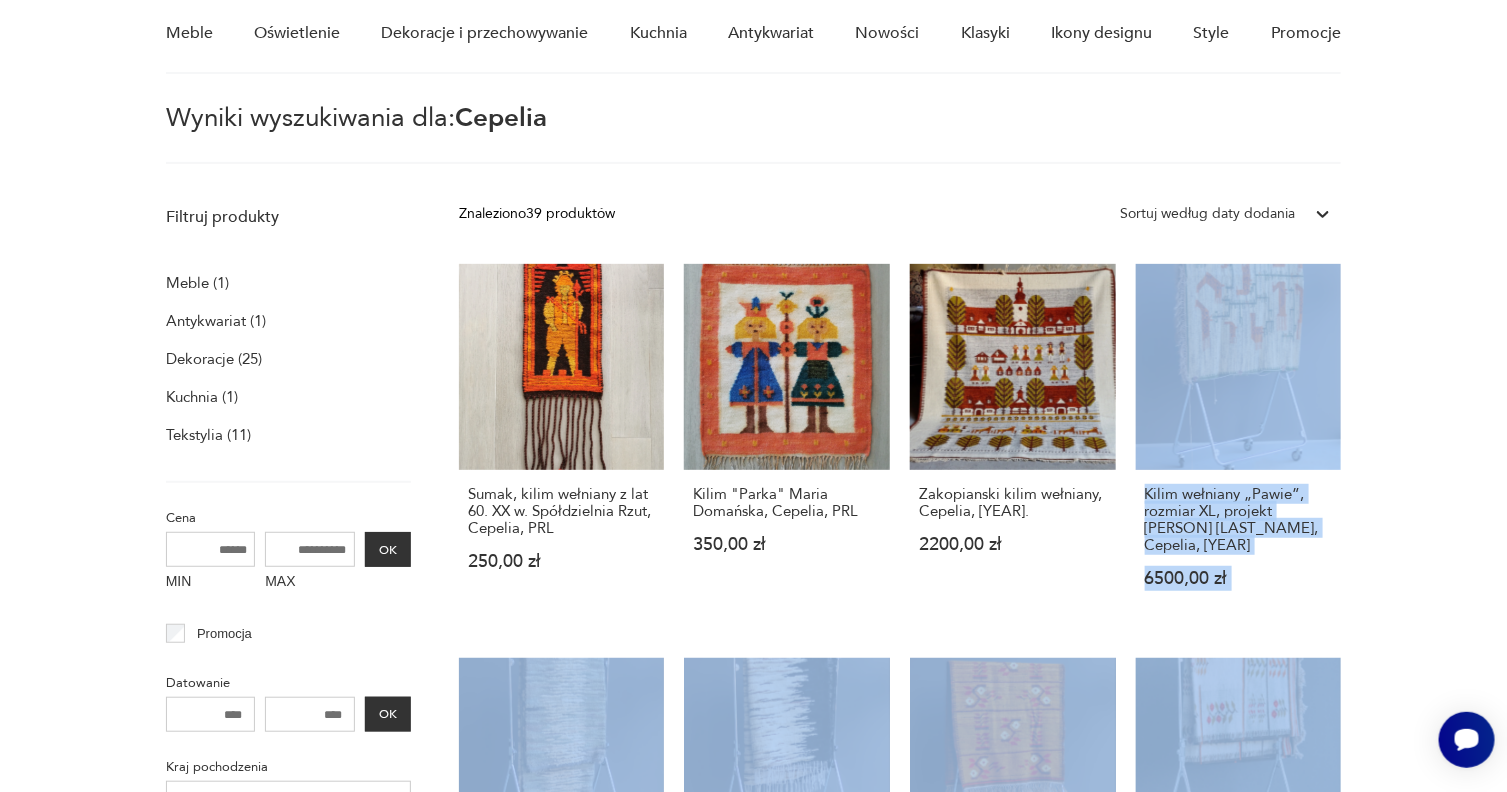drag, startPoint x: 1505, startPoint y: 751, endPoint x: 1461, endPoint y: 382, distance: 371.61404 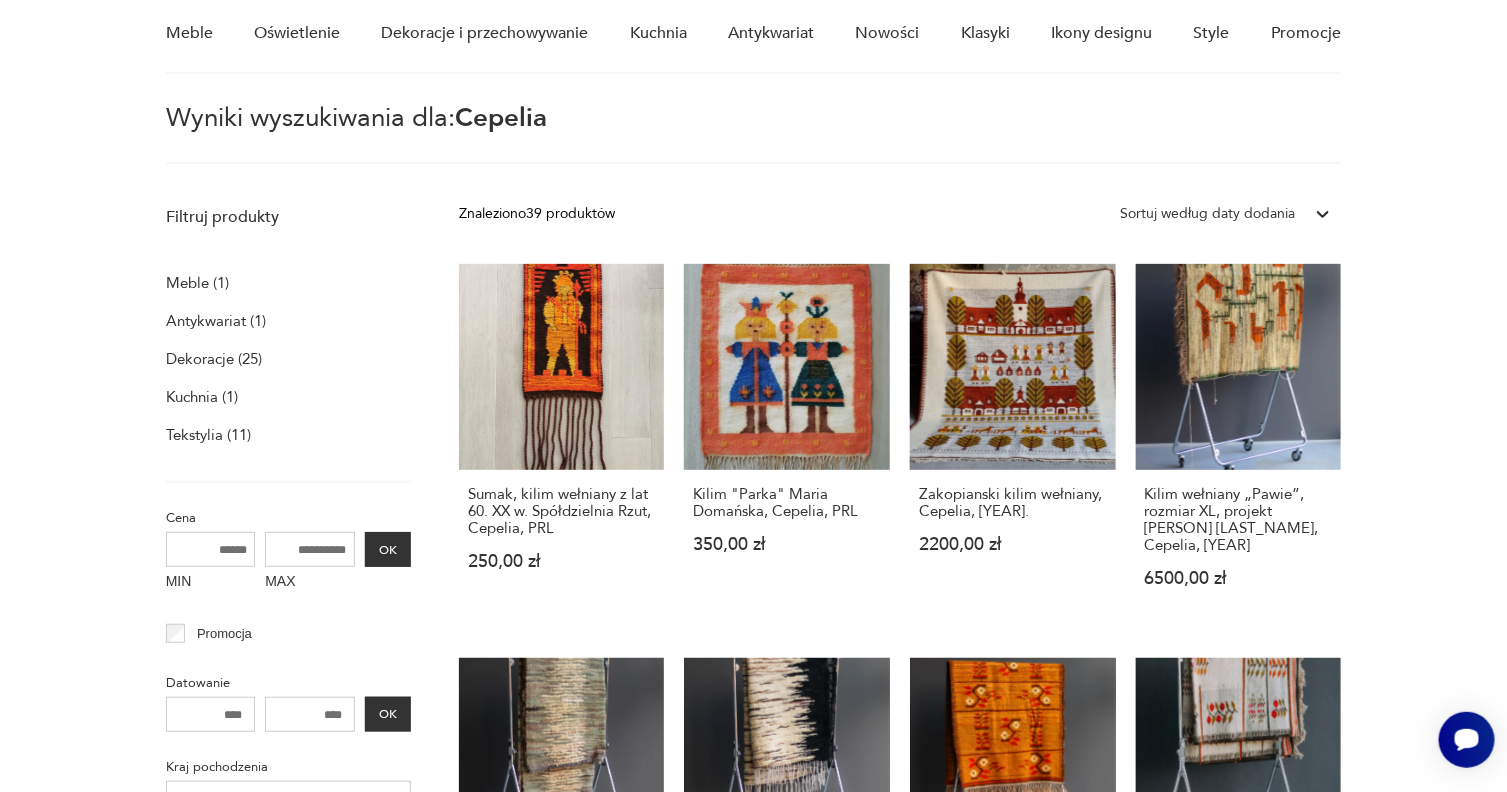 click on "Cenimy prywatność użytkowników Używamy plików cookie, aby poprawić jakość przeglądania, wyświetlać reklamy lub treści dostosowane do indywidualnych potrzeb użytkowników oraz analizować ruch na stronie. Kliknięcie przycisku „Akceptuj wszystkie” oznacza zgodę na wykorzystywanie przez nas plików cookie. Ustawienia    Akceptuję wszystkie Dostosuj preferencje dotyczące zgody   Używamy plików cookie, aby pomóc użytkownikom w sprawnej nawigacji i wykonywaniu określonych funkcji. Szczegółowe informacje na temat wszystkich plików cookie odpowiadających poszczególnym kategoriom zgody znajdują się poniżej. Pliki cookie sklasyfikowane jako „niezbędne” są przechowywane w przeglądarce użytkownika, ponieważ są niezbędne do włączenia podstawowych funkcji witryny....  Pokaż więcej Niezbędne Zawsze aktywne Plik cookie connect.sid Czas trwania 10 godzin Opis This cookie is used for authentication and for secure log-in. It registers the log-in information.  Plik cookie Opis" at bounding box center [753, 1203] 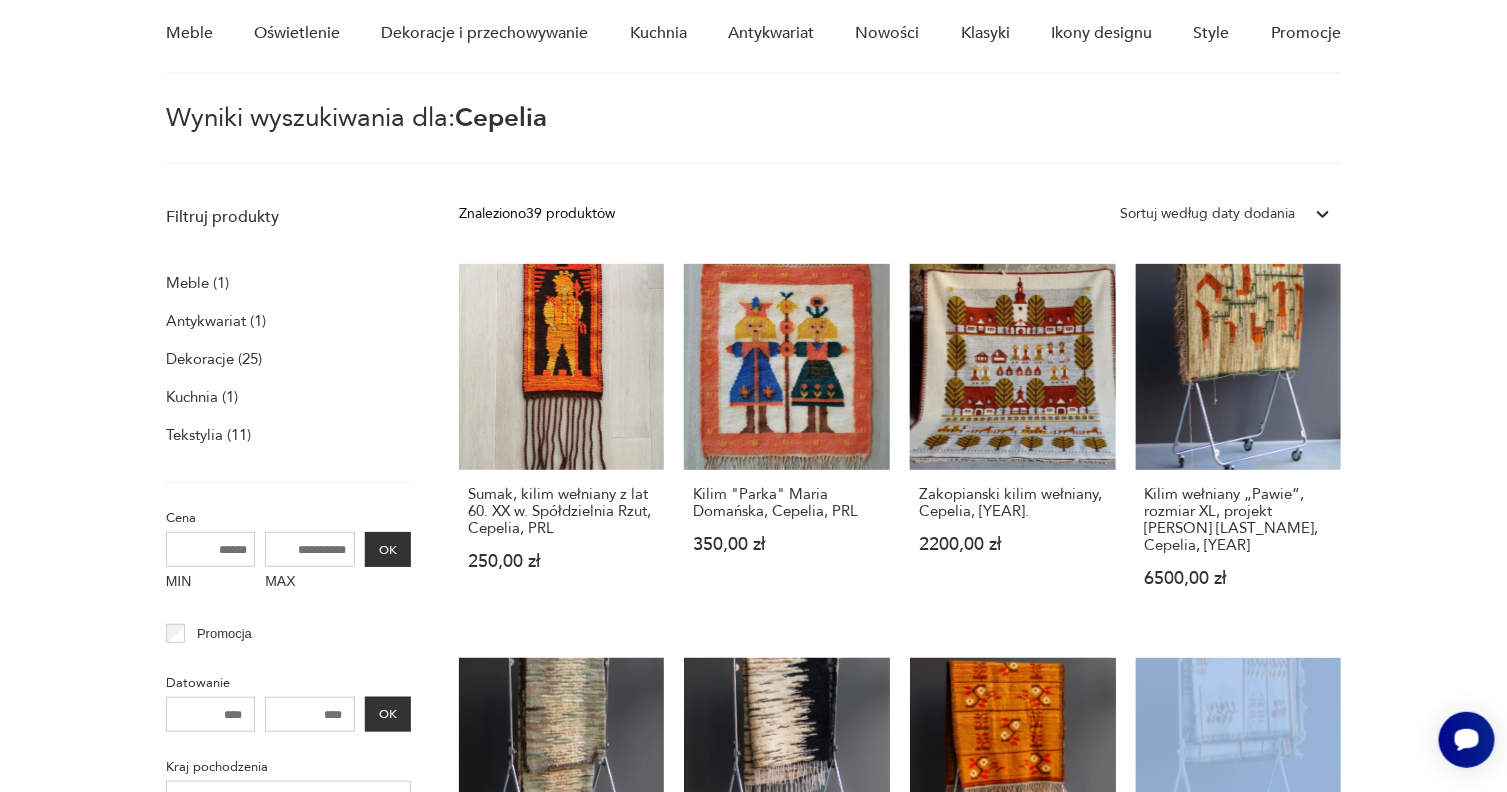 click on "Filtruj produkty Meble (1) Antykwariat (1) Dekoracje (25) Kuchnia (1) Tekstylia (11) Cena MIN MAX OK Promocja Datowanie OK Kraj pochodzenia Nie znaleziono wyników Producent Projektant Klasyk Tag art deco Bauhaus Bavaria black friday Cepelia ceramika Chodzież Ćmielów Wyczyść filtry Znaleziono 39 produktów Filtruj Sortuj według daty dodania Sortuj według daty dodania Sumak, kilim wełniany z [YEAR]. XX w. Spółdzielnia Rzut, Cepelia, PRL 250,00 zł Kilim "Parka" [PERSON] [LAST_NAME], Cepelia, PRL 350,00 zł Zakopianski kilim wełniany, Cepelia, [YEAR] 2200,00 zł Kilim wełniany „Pawie”, rozmiar XL, projekt [PERSON] [LAST_NAME], Cepelia, [YEAR] 6500,00 zł Unikalny dywan skórzany „Fale światła”, beżowy, ręcznie tkany, Cepelia, [YEAR] wieku 1600,00 zł Unikalny dywan skórzany „Fale światła”, czarny, ręcznie tkany, Cepelia, [YEAR] wieku 1600,00 zł 2800,00 zł 3500,00 zł Sale Kapa narzuta rękodzieło, 100% wełna, dwustronna, Cepelia, [YEAR] 540,00 zł Sale Sale" at bounding box center [753, 1097] 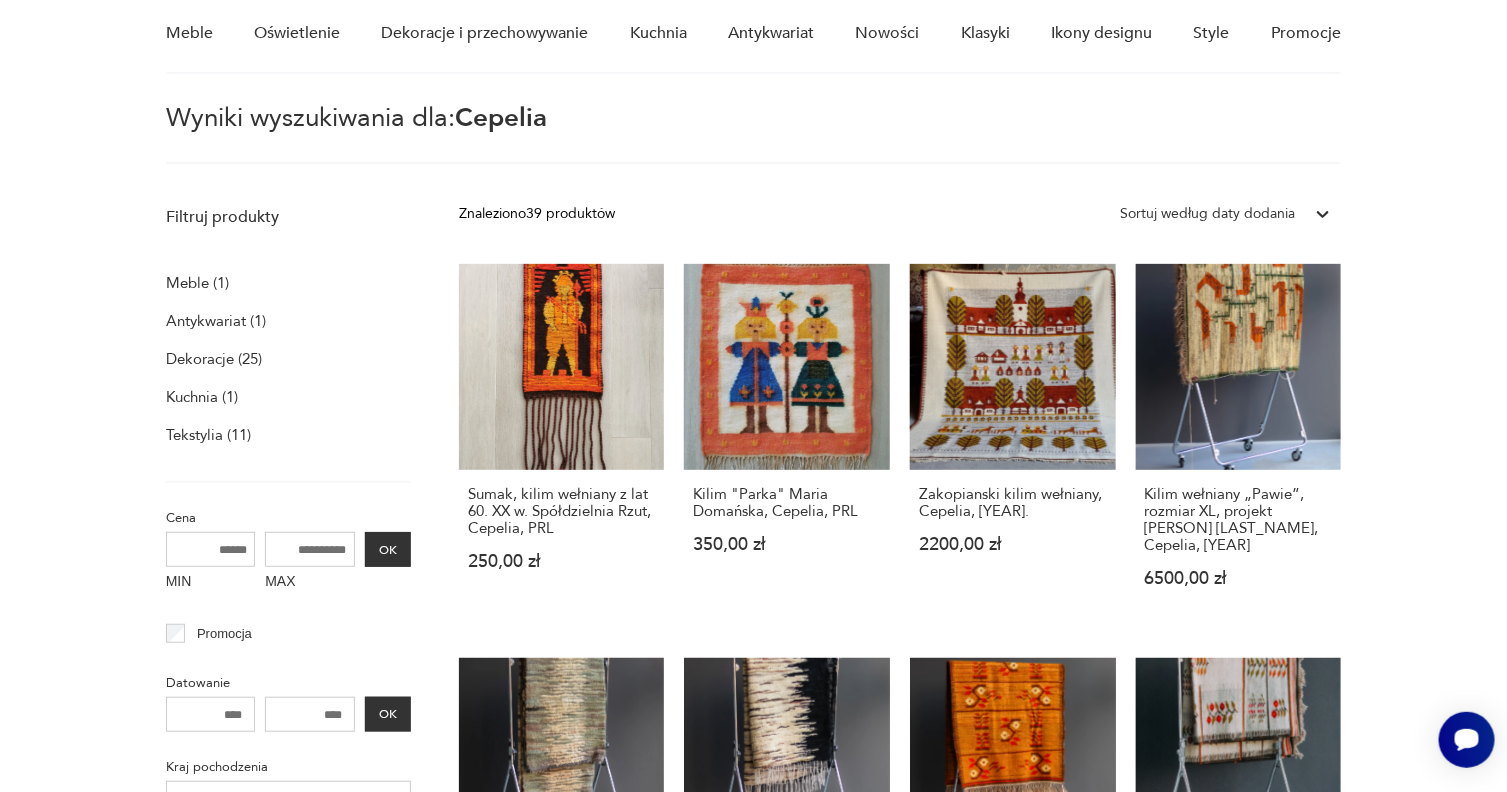 click on "Filtruj produkty Meble (1) Antykwariat (1) Dekoracje (25) Kuchnia (1) Tekstylia (11) Cena MIN MAX OK Promocja Datowanie OK Kraj pochodzenia Nie znaleziono wyników Producent Projektant Klasyk Tag art deco Bauhaus Bavaria black friday Cepelia ceramika Chodzież Ćmielów Wyczyść filtry Znaleziono 39 produktów Filtruj Sortuj według daty dodania Sortuj według daty dodania Sumak, kilim wełniany z [YEAR]. XX w. Spółdzielnia Rzut, Cepelia, PRL 250,00 zł Kilim "Parka" [PERSON] [LAST_NAME], Cepelia, PRL 350,00 zł Zakopianski kilim wełniany, Cepelia, [YEAR] 2200,00 zł Kilim wełniany „Pawie”, rozmiar XL, projekt [PERSON] [LAST_NAME], Cepelia, [YEAR] 6500,00 zł Unikalny dywan skórzany „Fale światła”, beżowy, ręcznie tkany, Cepelia, [YEAR] wieku 1600,00 zł Unikalny dywan skórzany „Fale światła”, czarny, ręcznie tkany, Cepelia, [YEAR] wieku 1600,00 zł 2800,00 zł 3500,00 zł Sale Kapa narzuta rękodzieło, 100% wełna, dwustronna, Cepelia, [YEAR] 540,00 zł Sale Sale" at bounding box center [753, 1097] 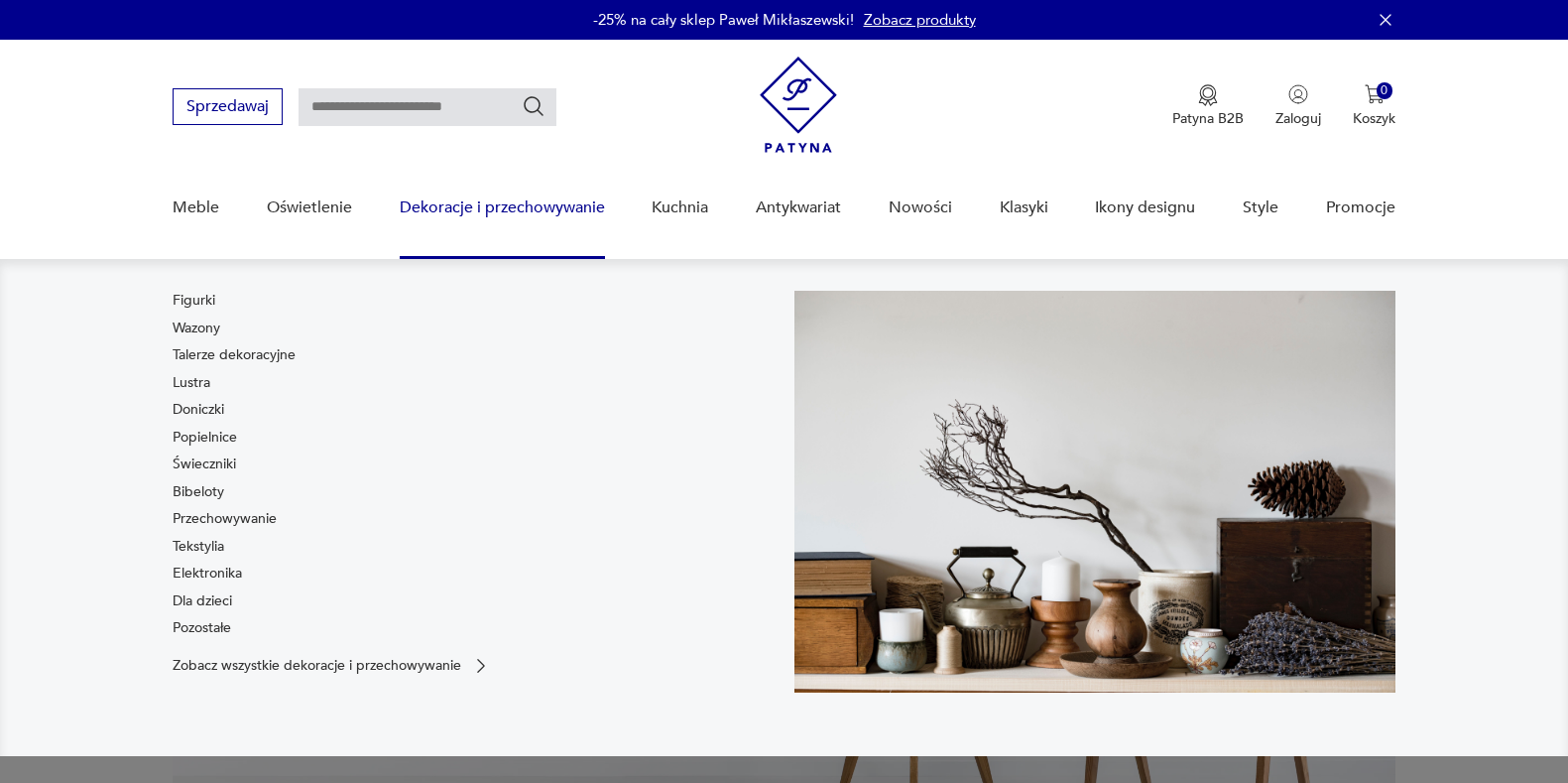 scroll, scrollTop: 0, scrollLeft: 0, axis: both 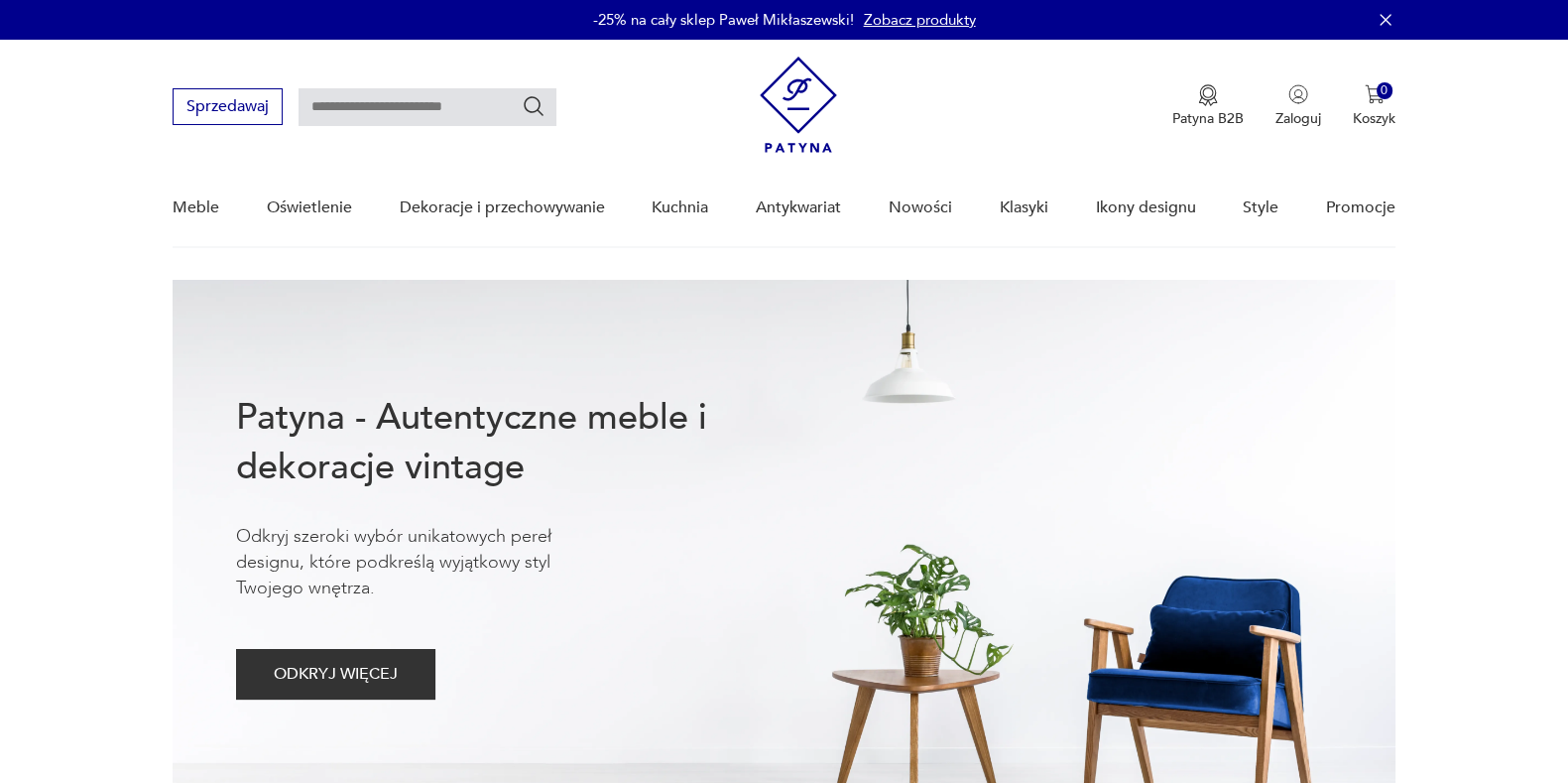 click at bounding box center [427, 107] 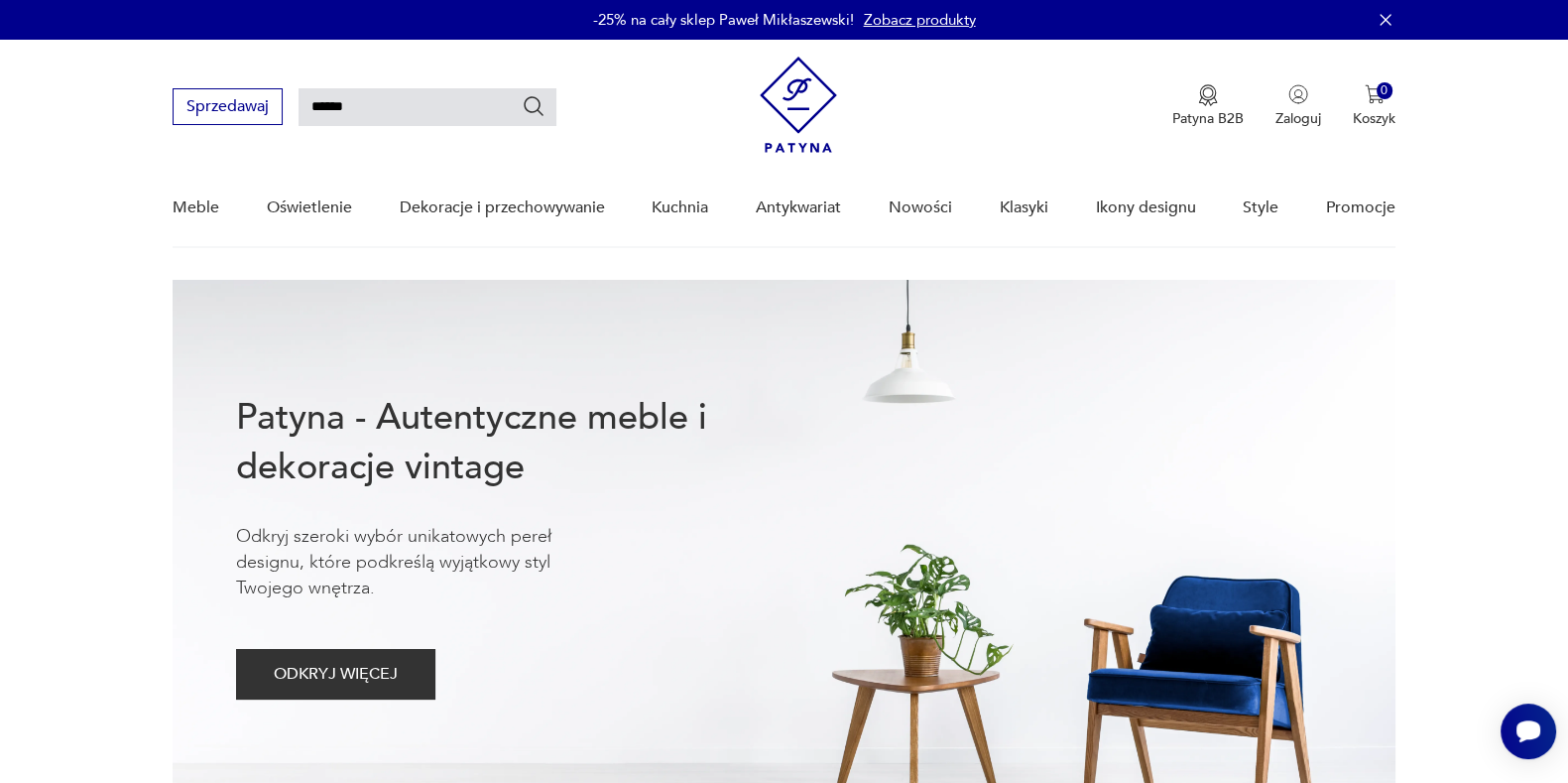 scroll, scrollTop: 0, scrollLeft: 0, axis: both 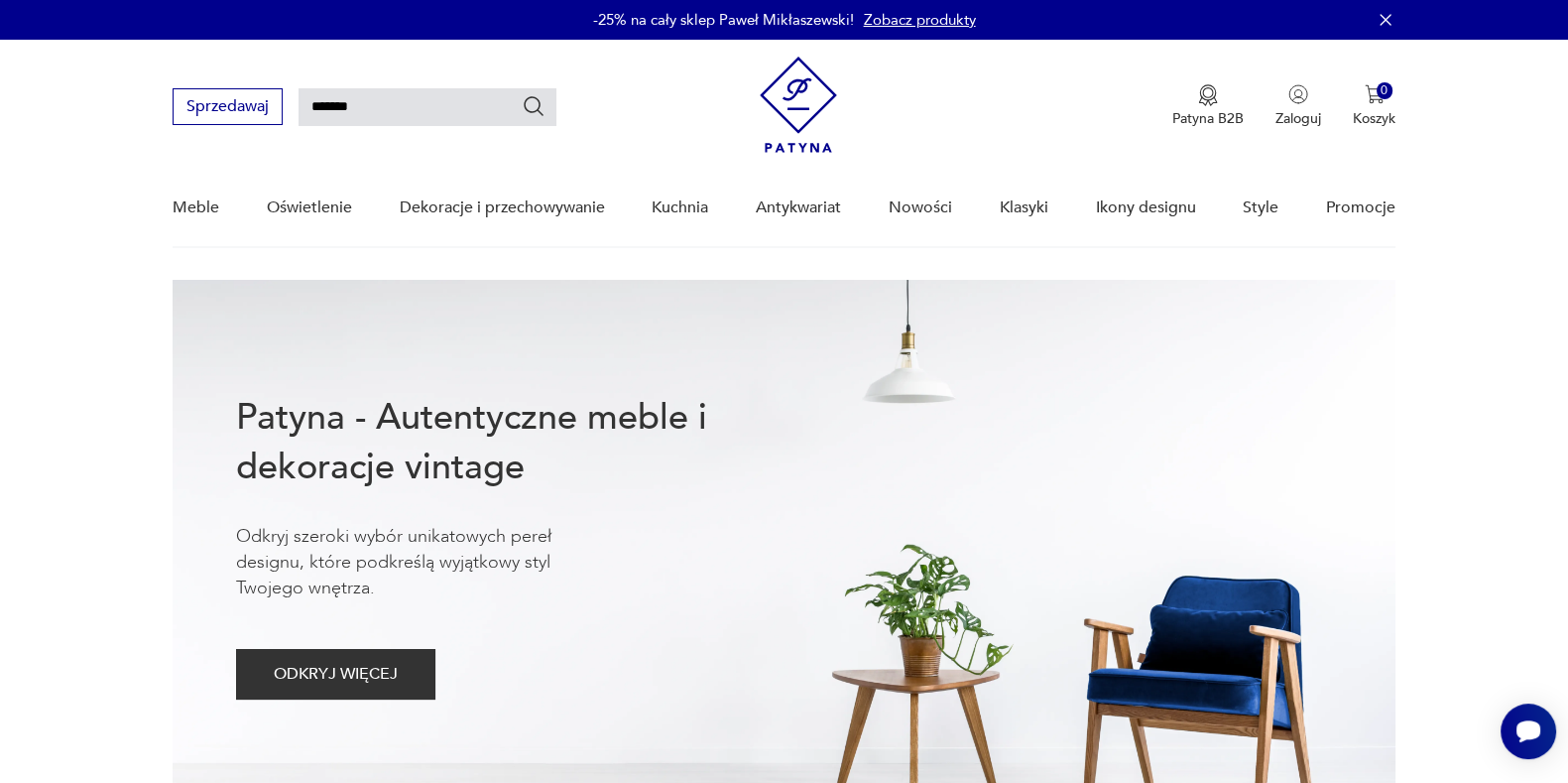 type on "*******" 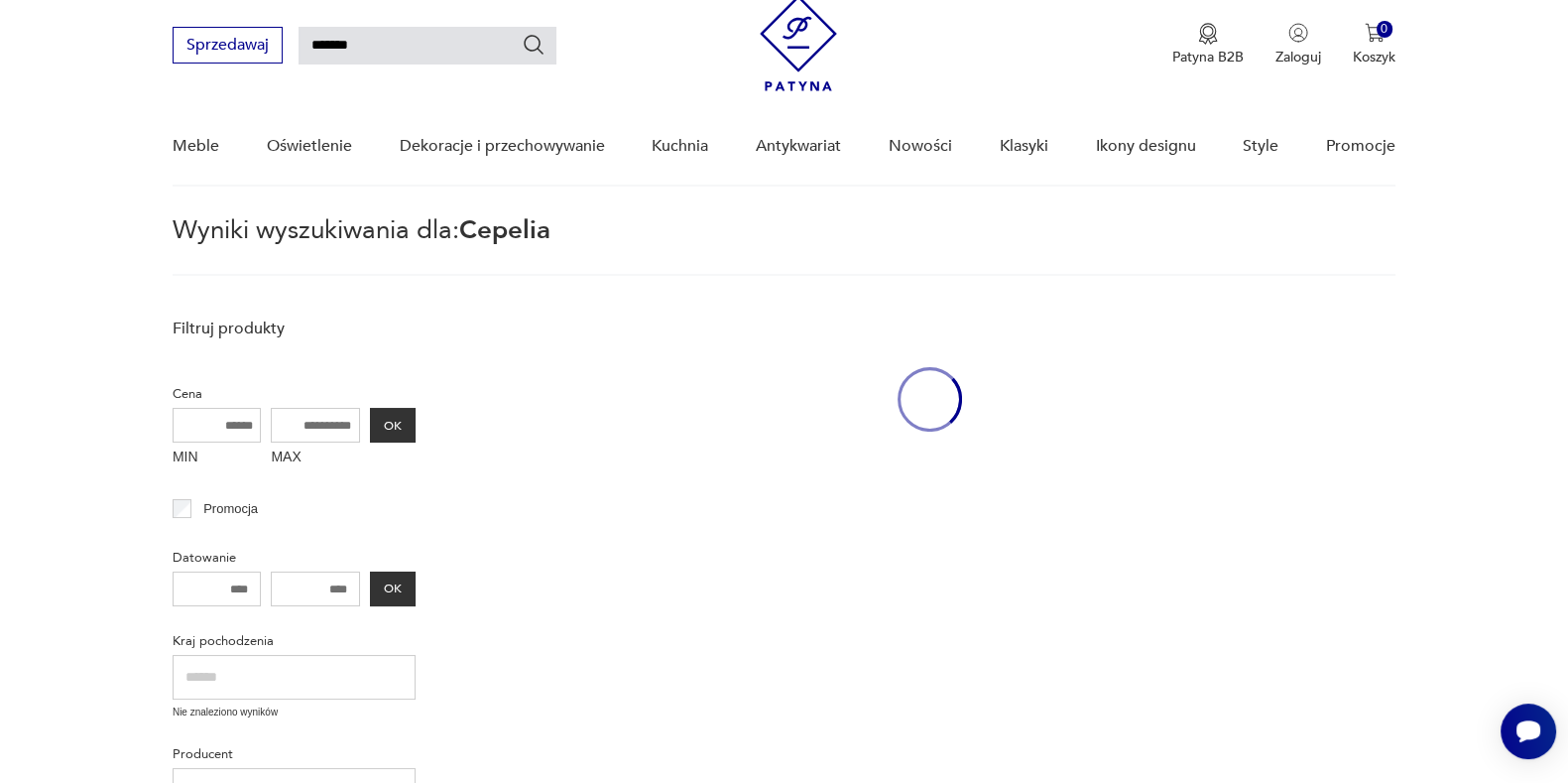 scroll, scrollTop: 69, scrollLeft: 0, axis: vertical 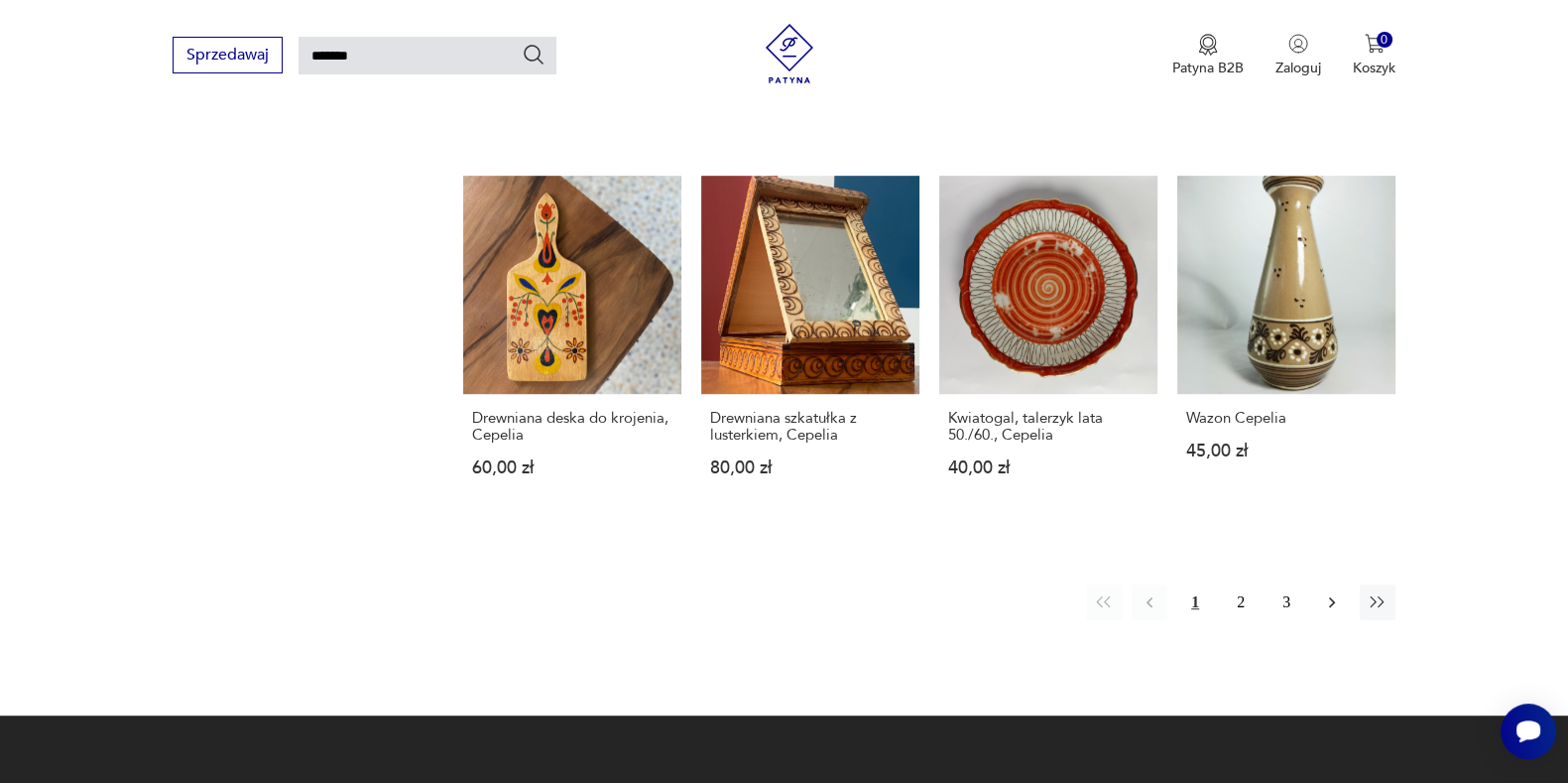 click 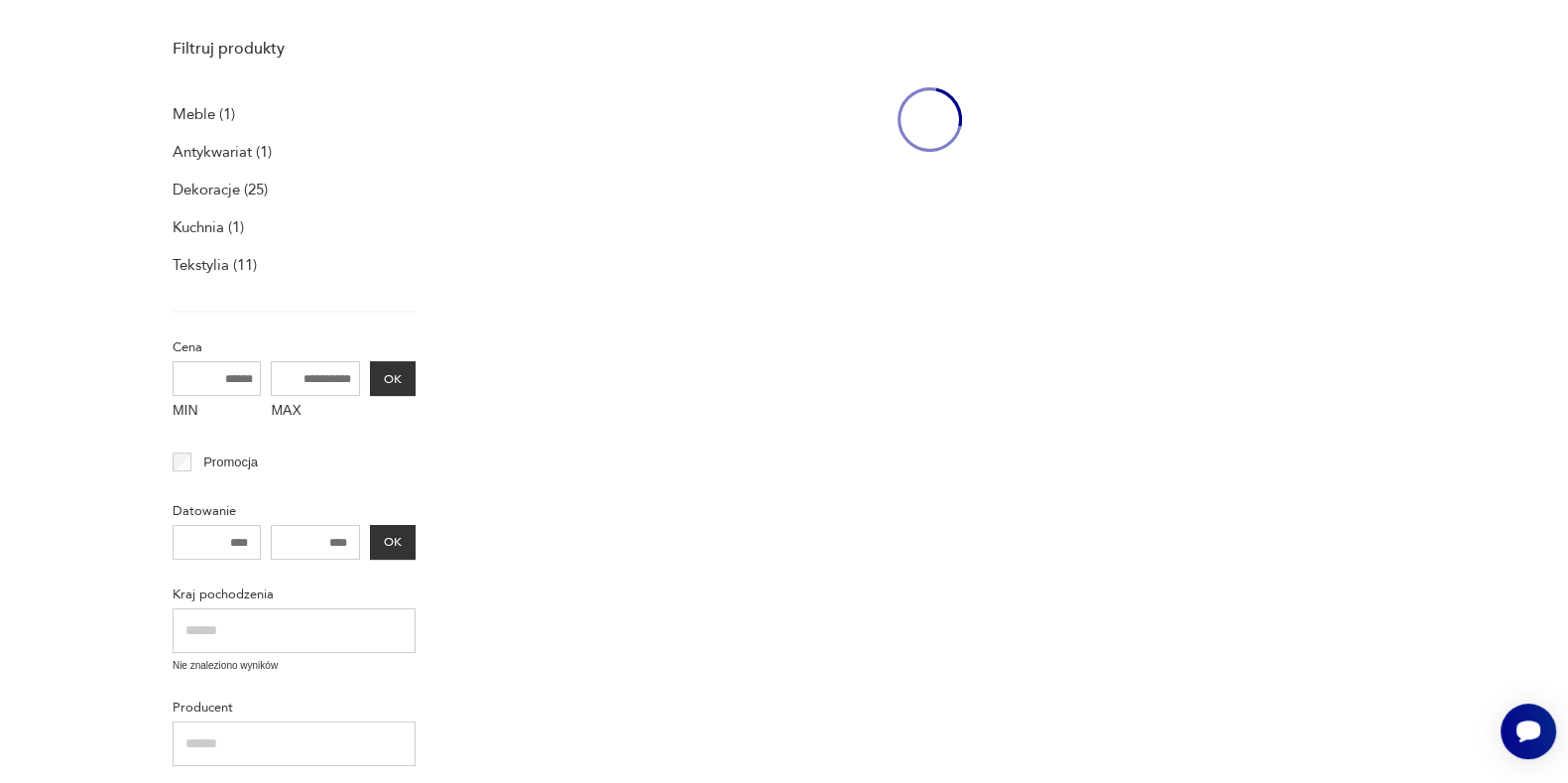scroll, scrollTop: 69, scrollLeft: 0, axis: vertical 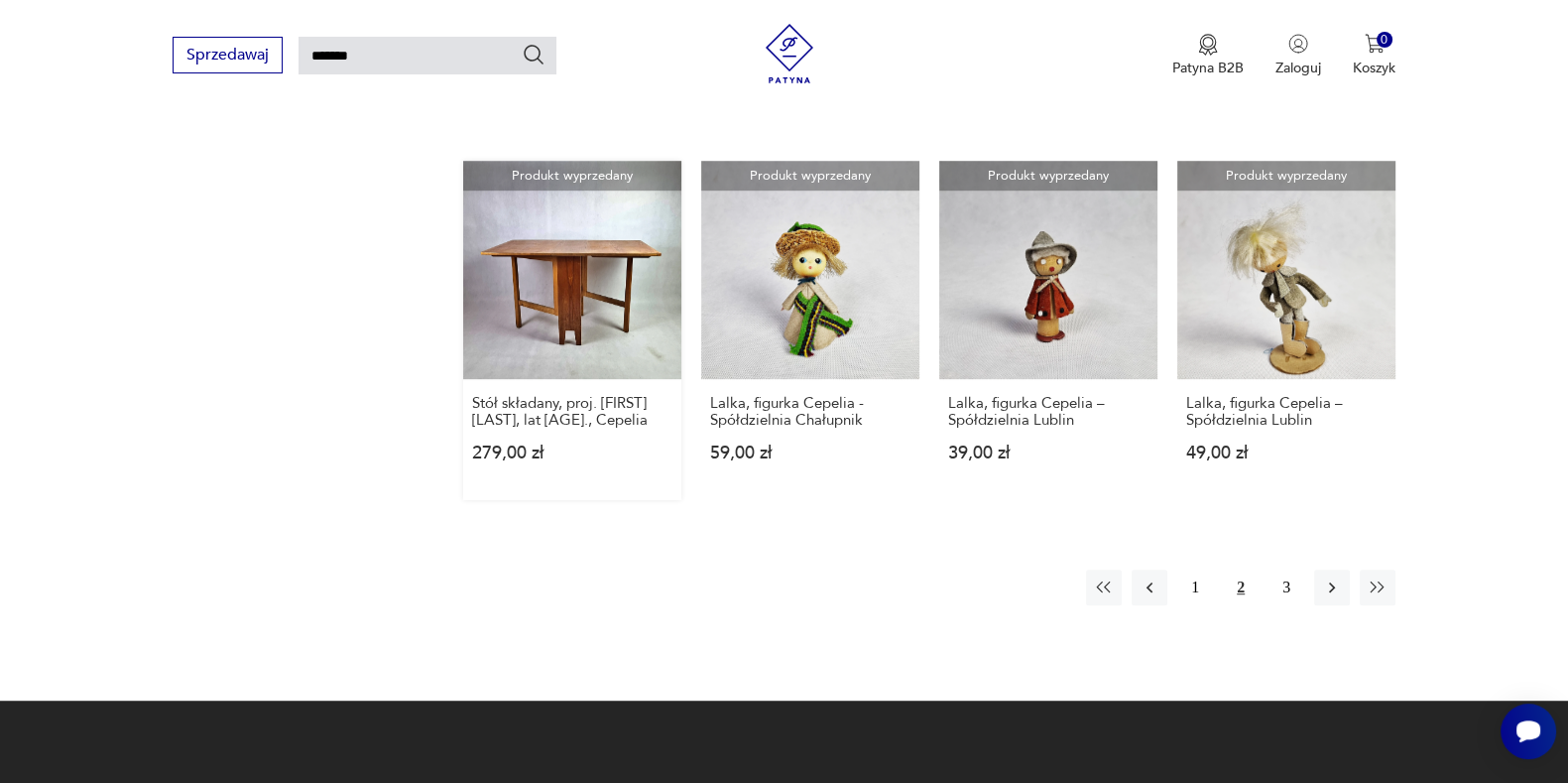 click on "Produkt wyprzedany Stół składany, proj. Czesław Knothe, lata 50., Cepelia 279,00 zł" at bounding box center [572, 330] 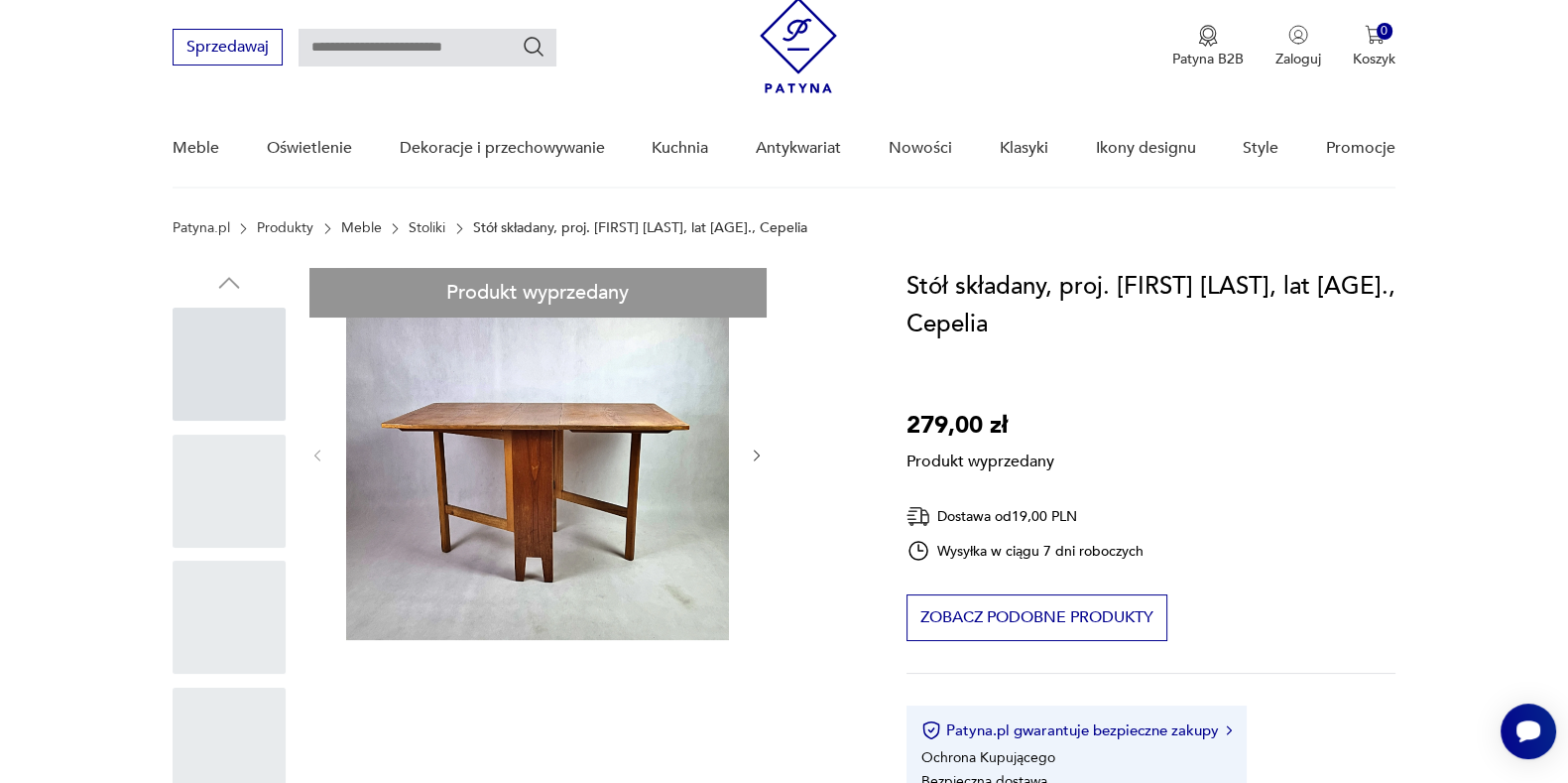 scroll, scrollTop: 0, scrollLeft: 0, axis: both 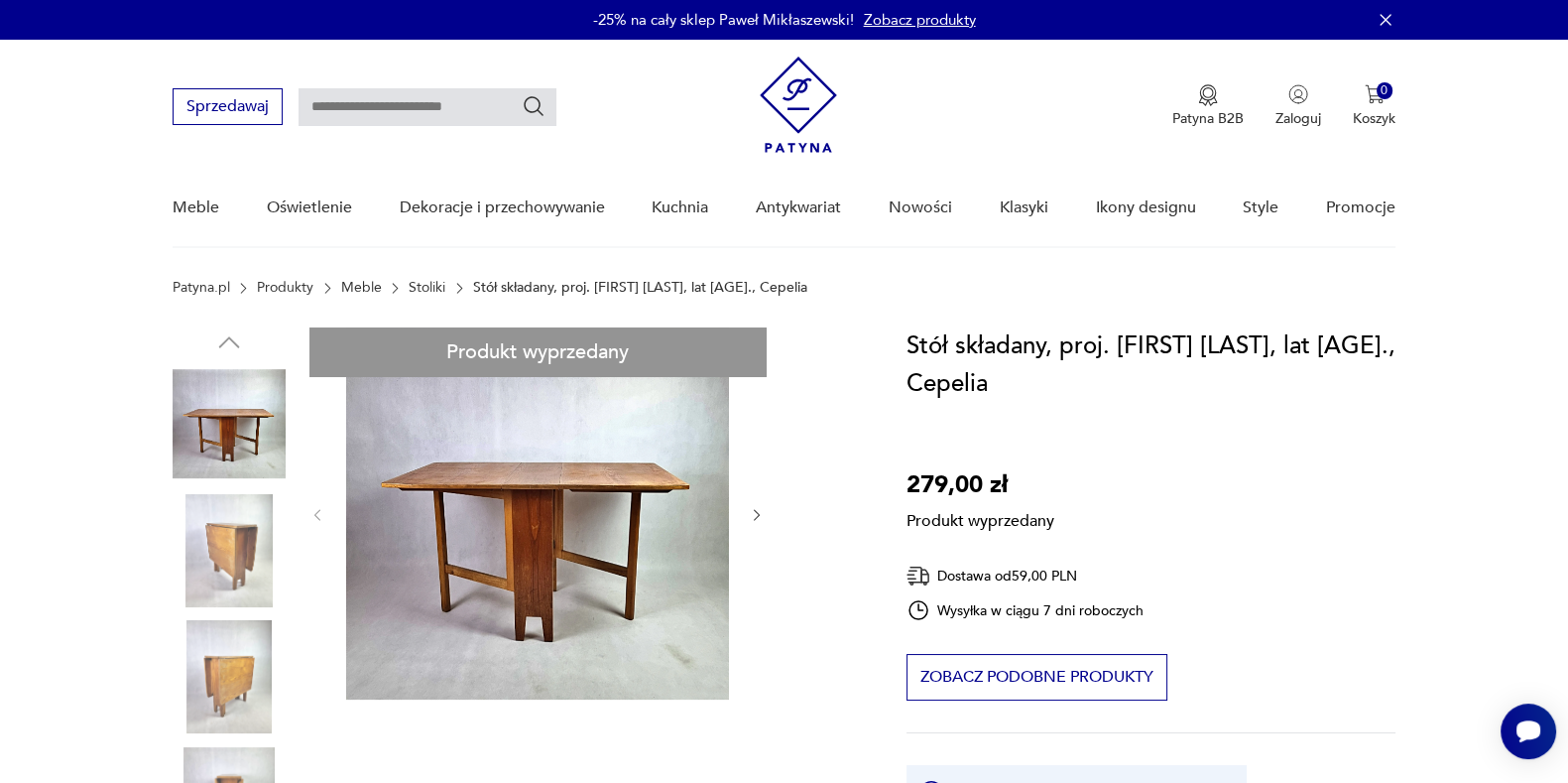 click on "Produkt wyprzedany Opis produktu Stół składany
Projektant : Czesław Knothe
Produkcja: Polska , lata 50 XX w
Regionalna Spółdzielnia Pracy Przemysły Ludowego i Artystycznego
Kartuzy
Cepelia
Zachowana częściowo etykieta producenta
Stół modułowy składany dwustronnie, prosty i funkcjonalny
Oryginalny stan zachowania,
Widoczne ślady użytkowania
Przetarcia i zarysowania
Widoczne ubytki lakieru
Na jednej z nóżek w bocznej części od spodu mało widoczny ubytek
forniru 2,5 x 4 cm
Całość solidna , sprawna i użytkowa
Stół został zawoskowany w celu zabezpieczenia drewna
Wymiary;
Wys. max 77 cm
Blat po rozłożeniu 128 cm x 71,5 cm
Szerokość po złożeniu 24 cm
Wymiar jednego skrzydła 52 cm x 71,5 cm Rozwiń więcej Szczegóły produktu Stan:   do renowacji Miasto sprzedawcy :   Poznań Datowanie :   1950 - 1960 Kraj pochodzenia :   Polska Kształt :   prostokatny Tworzywo :   drewno Projektant :   Czesław Knothe Producent :   Miasto Sprzedawcy :   Poznań Tagi:   ,  ," at bounding box center [516, 963] 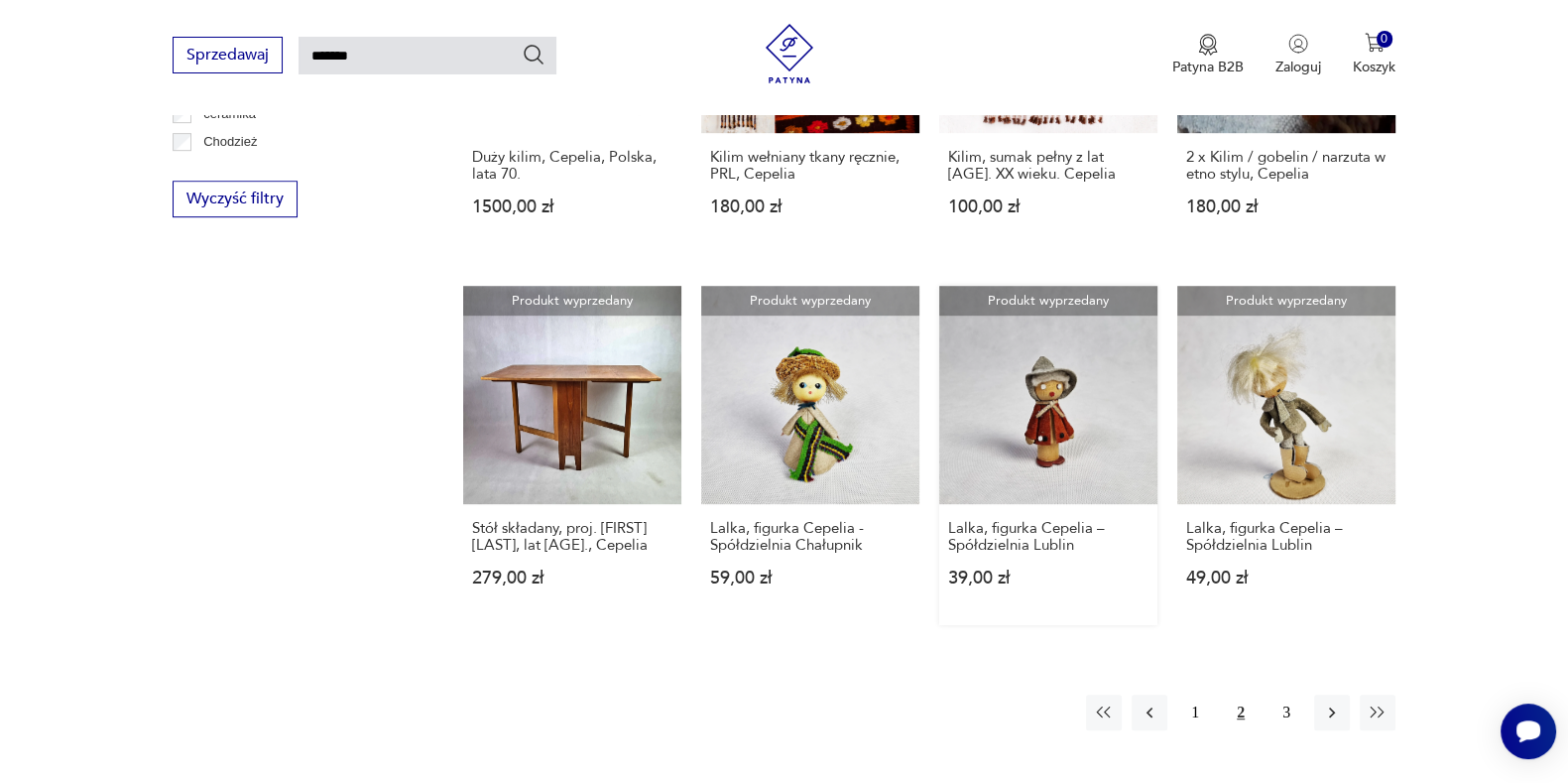 scroll, scrollTop: 1455, scrollLeft: 0, axis: vertical 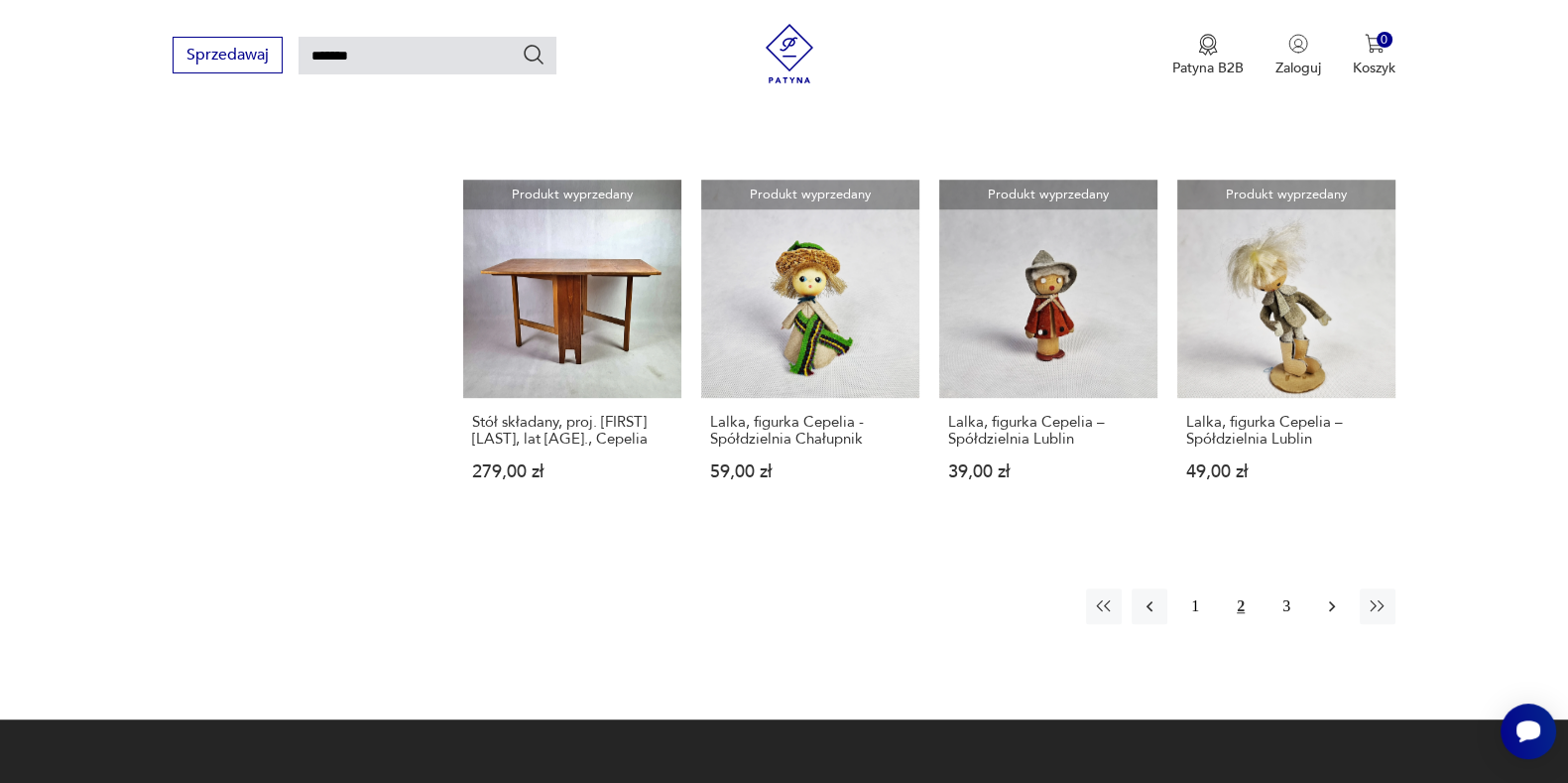 click 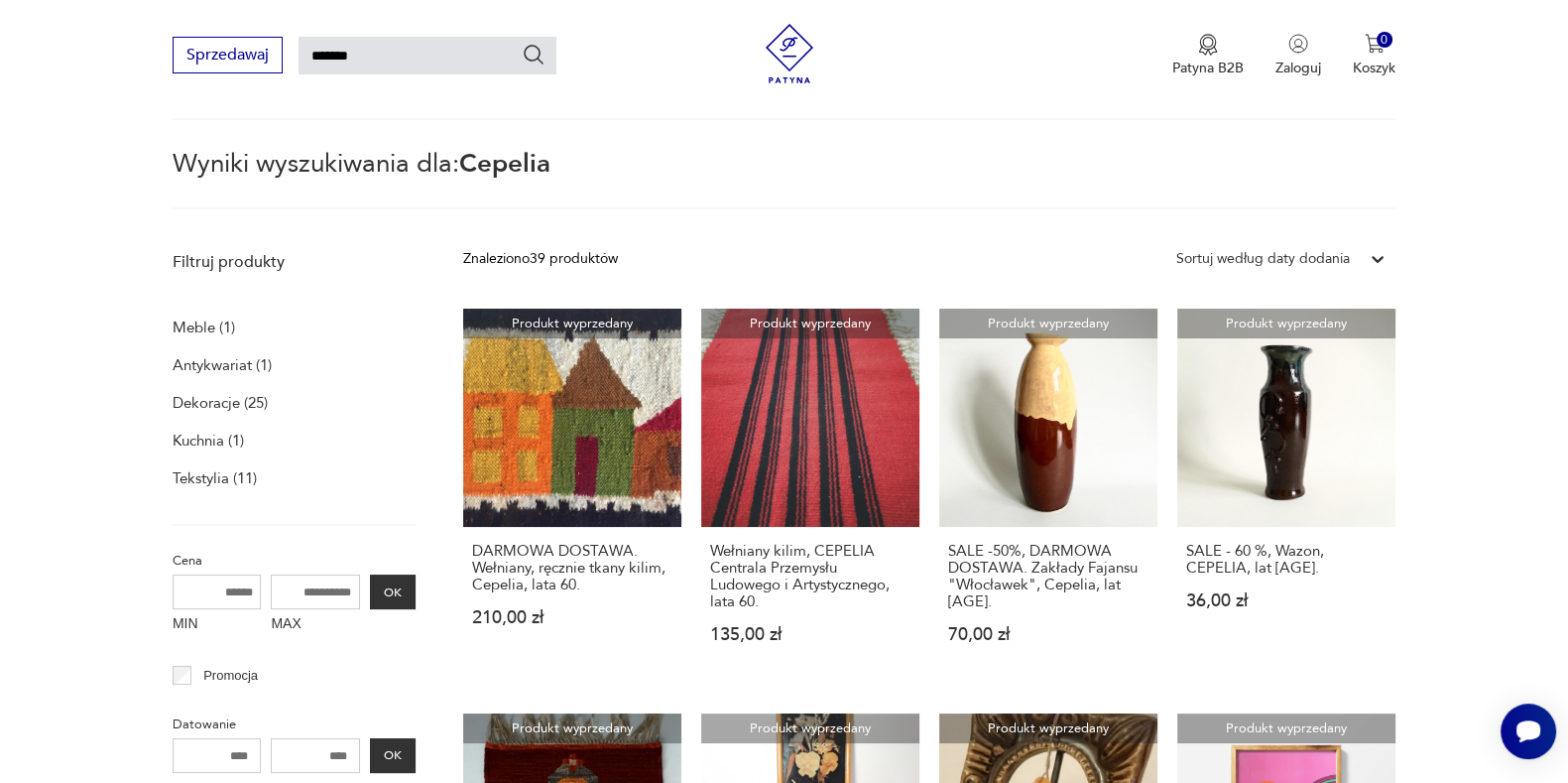 scroll, scrollTop: 69, scrollLeft: 0, axis: vertical 